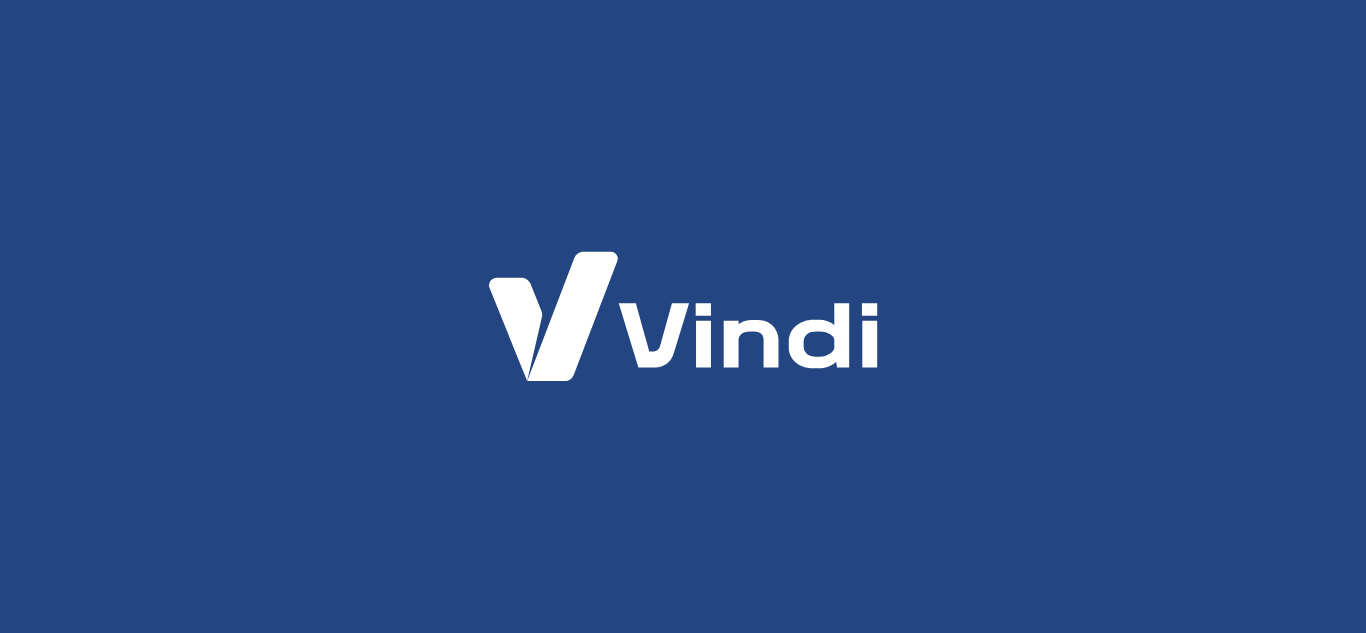 scroll, scrollTop: 0, scrollLeft: 0, axis: both 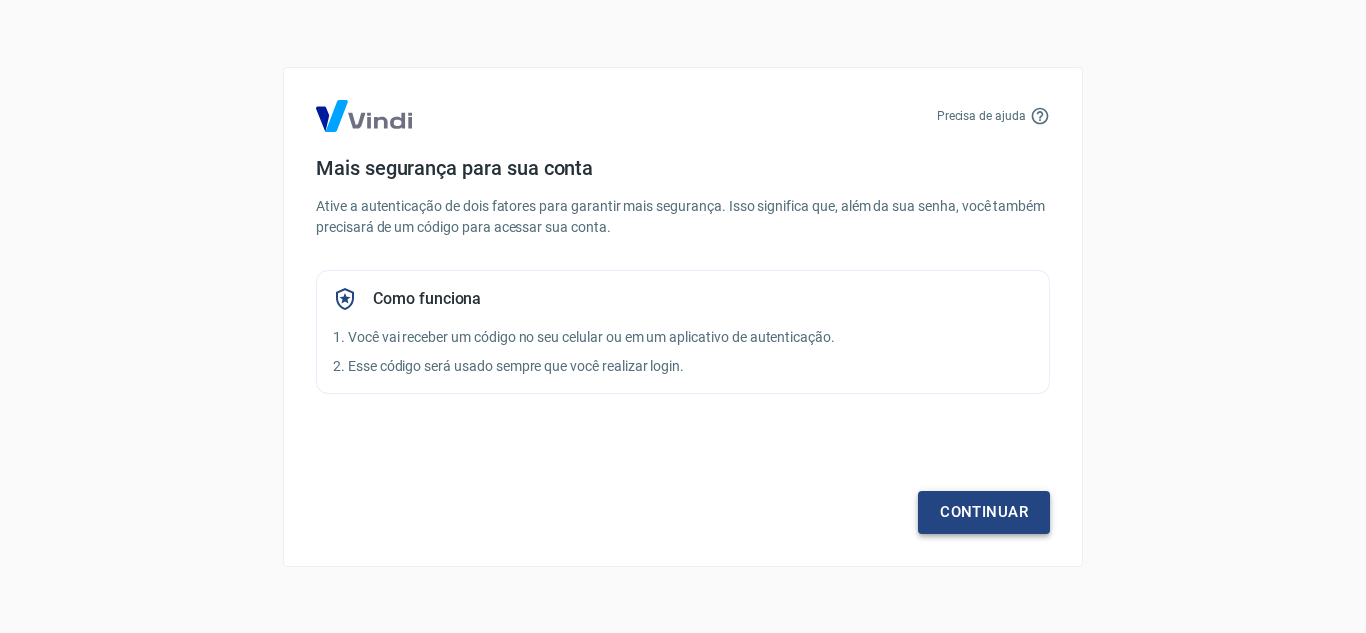 click on "Continuar" at bounding box center [984, 512] 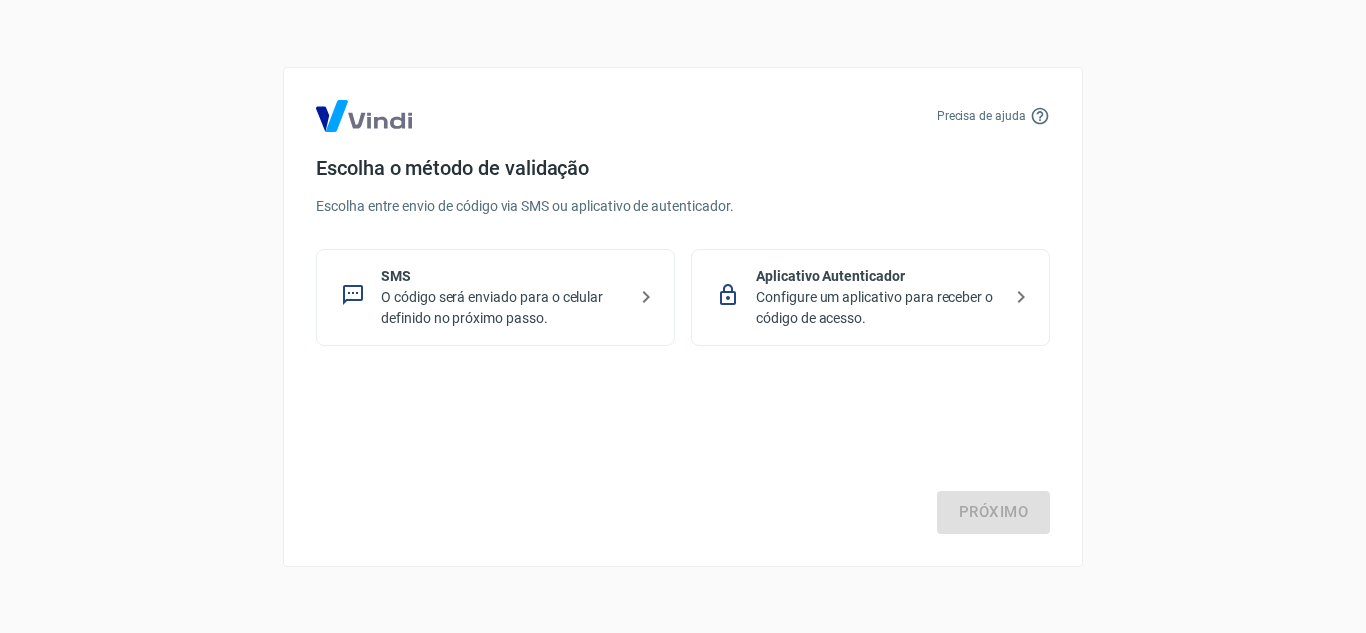 click on "Configure um aplicativo para receber o código de acesso." at bounding box center (878, 308) 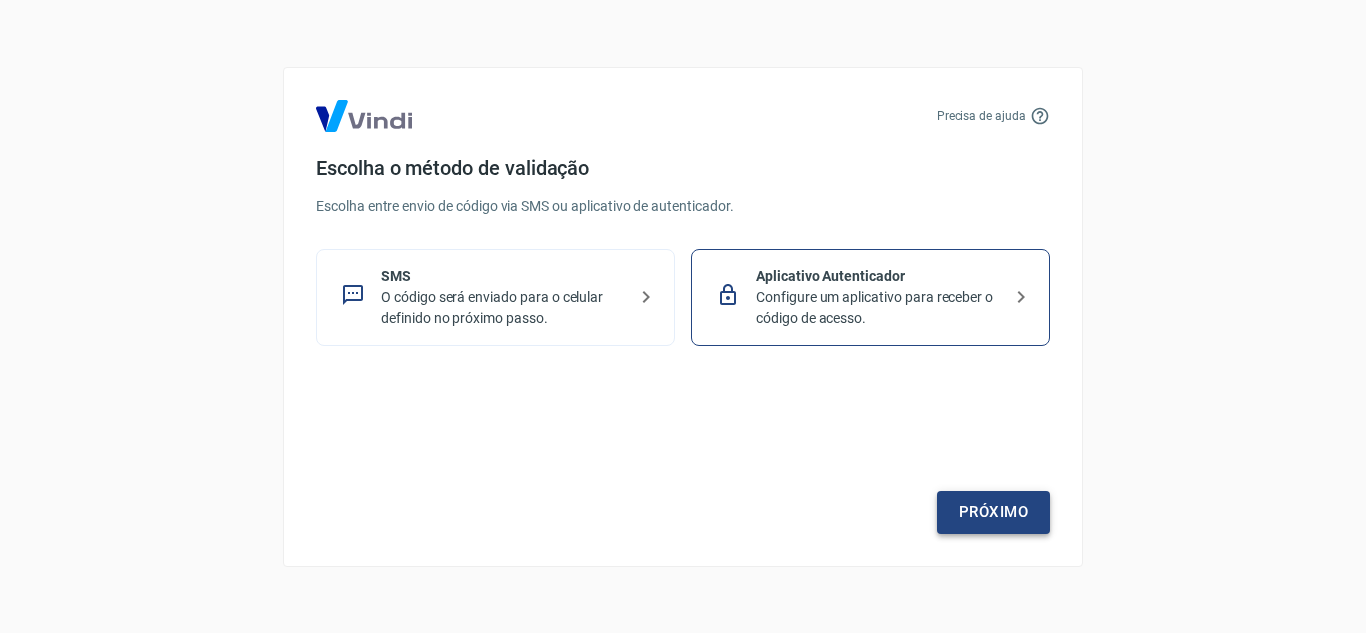 click on "Próximo" at bounding box center (993, 512) 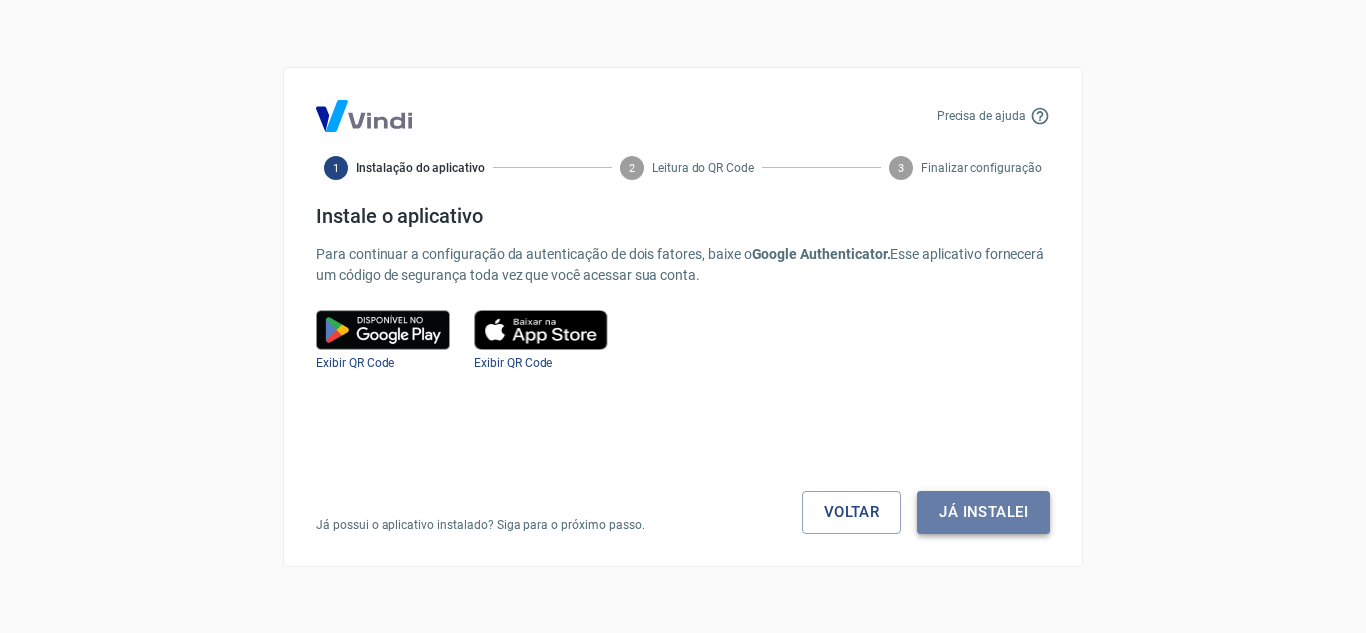click on "Já instalei" at bounding box center [983, 512] 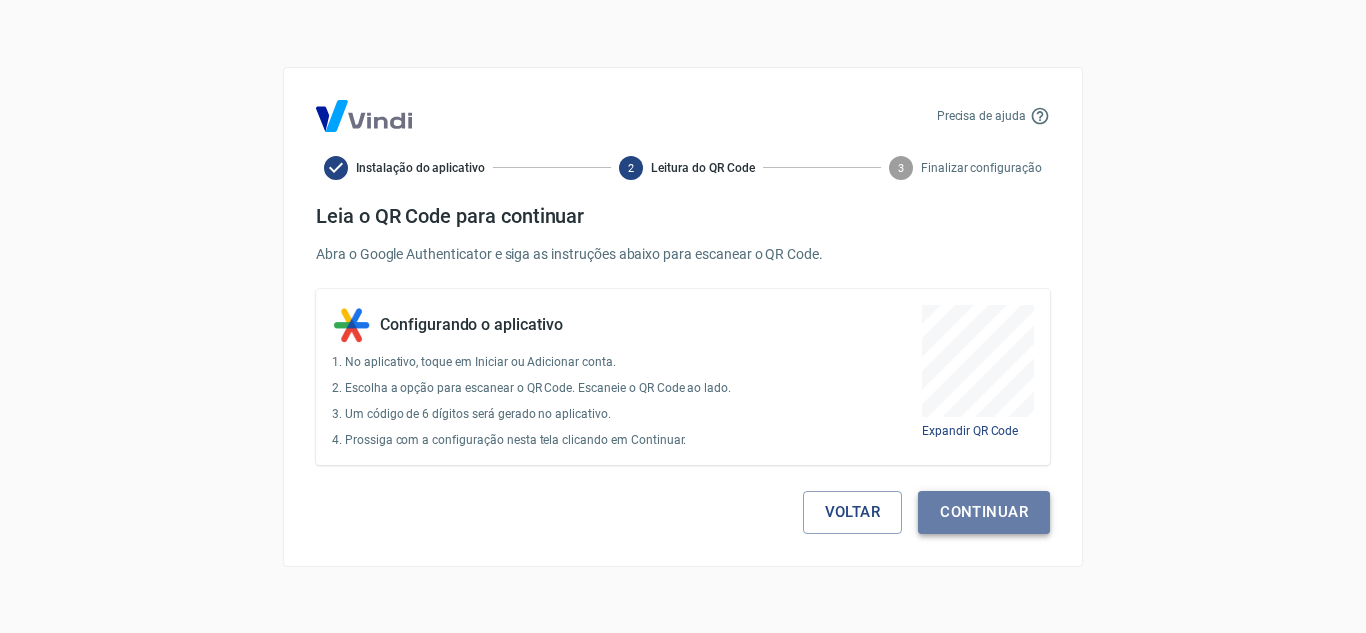 click on "Continuar" at bounding box center [984, 512] 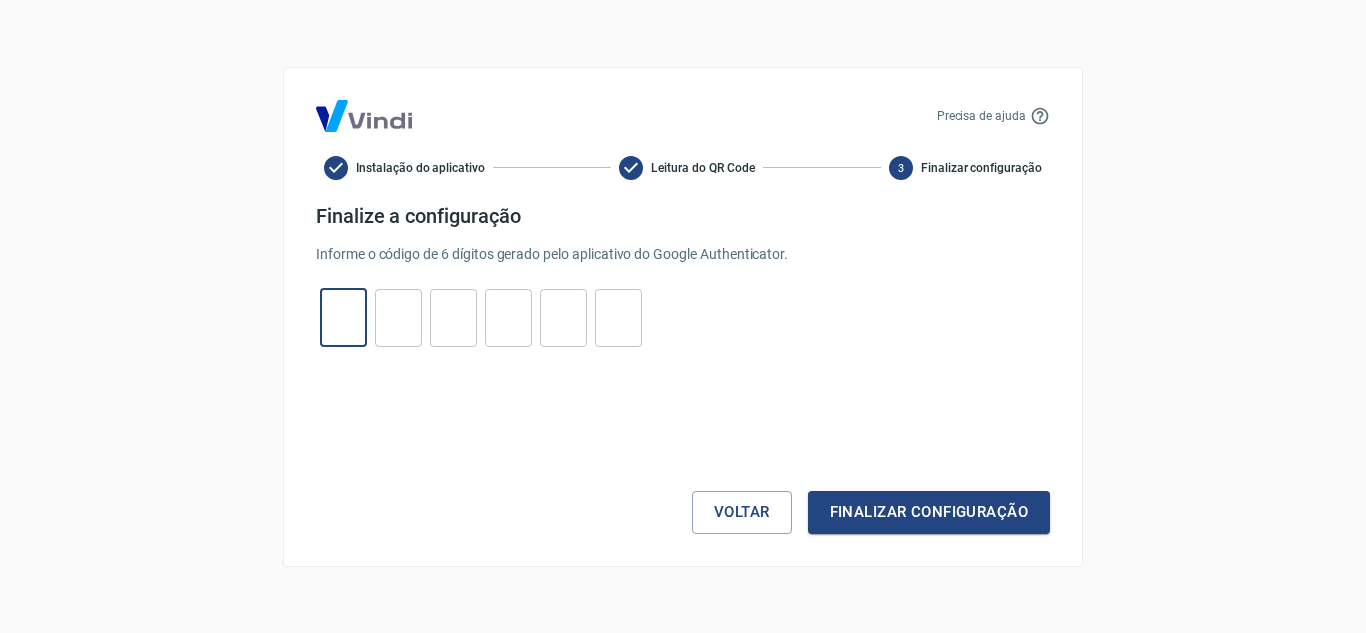 click at bounding box center (343, 317) 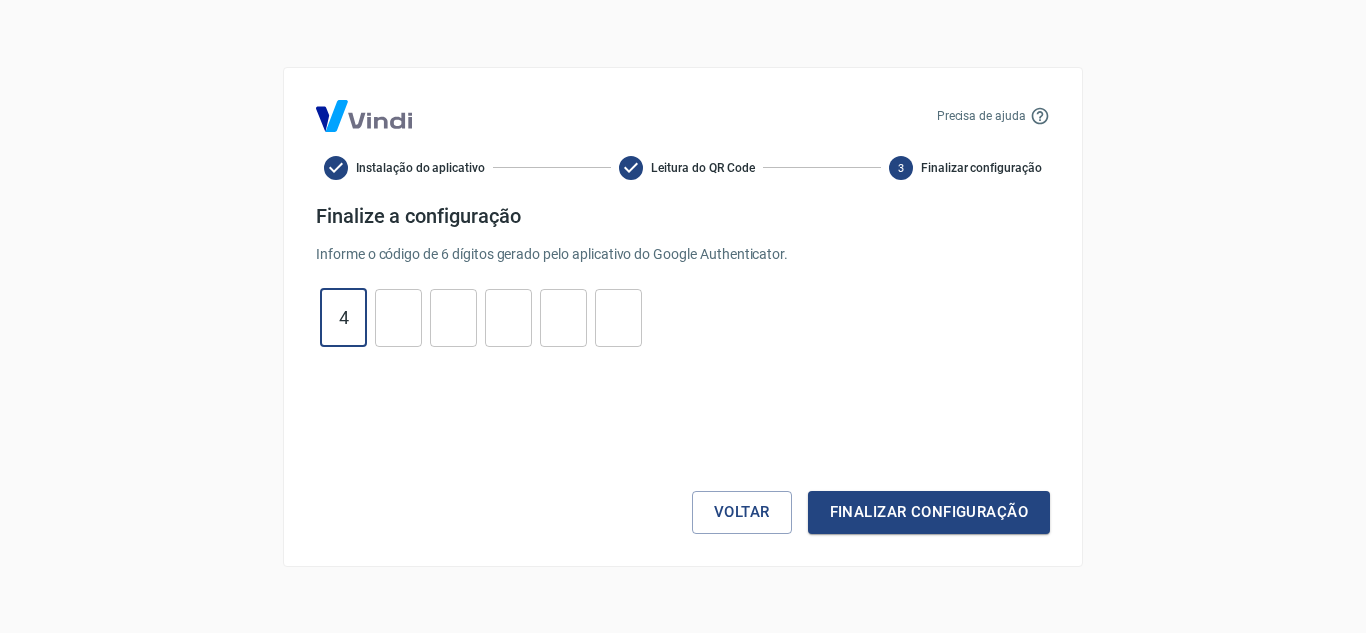 type on "4" 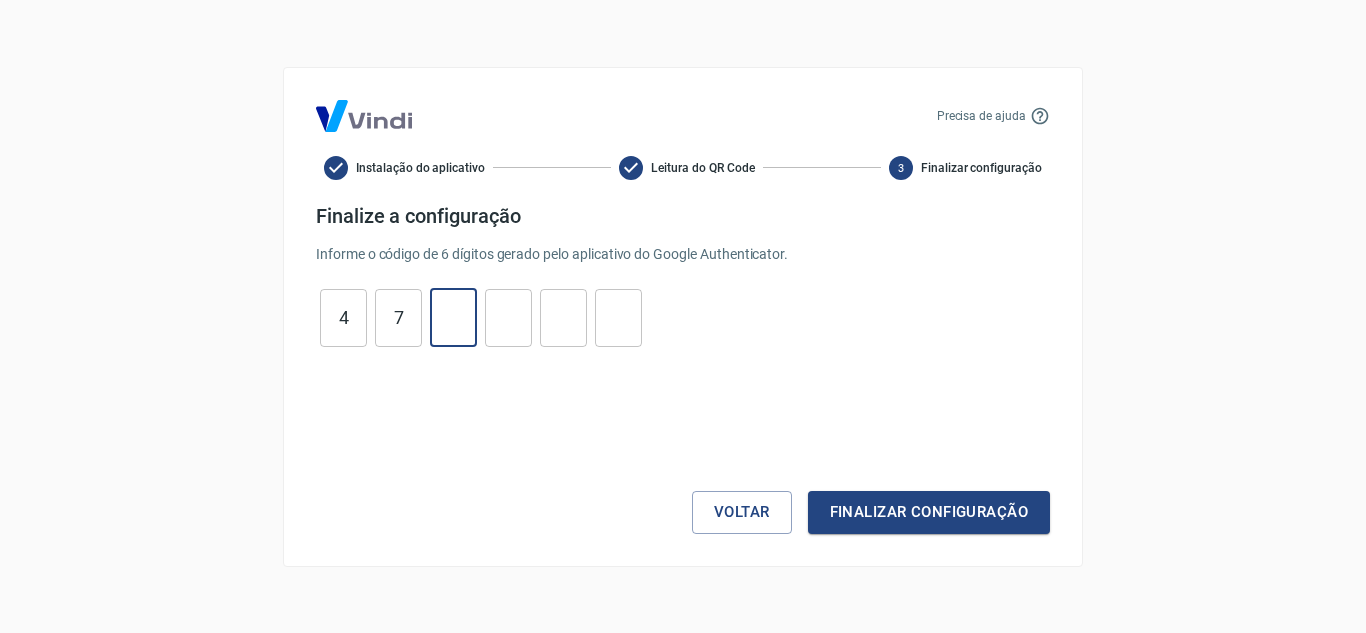 type on "3" 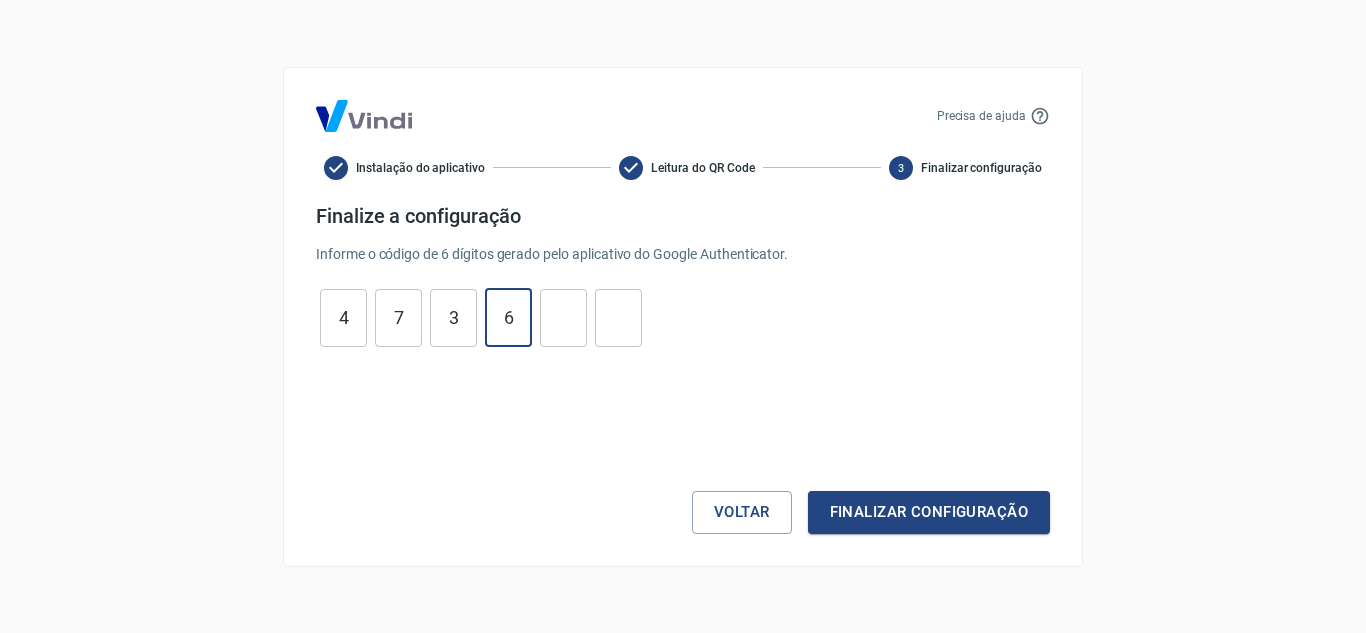 type on "6" 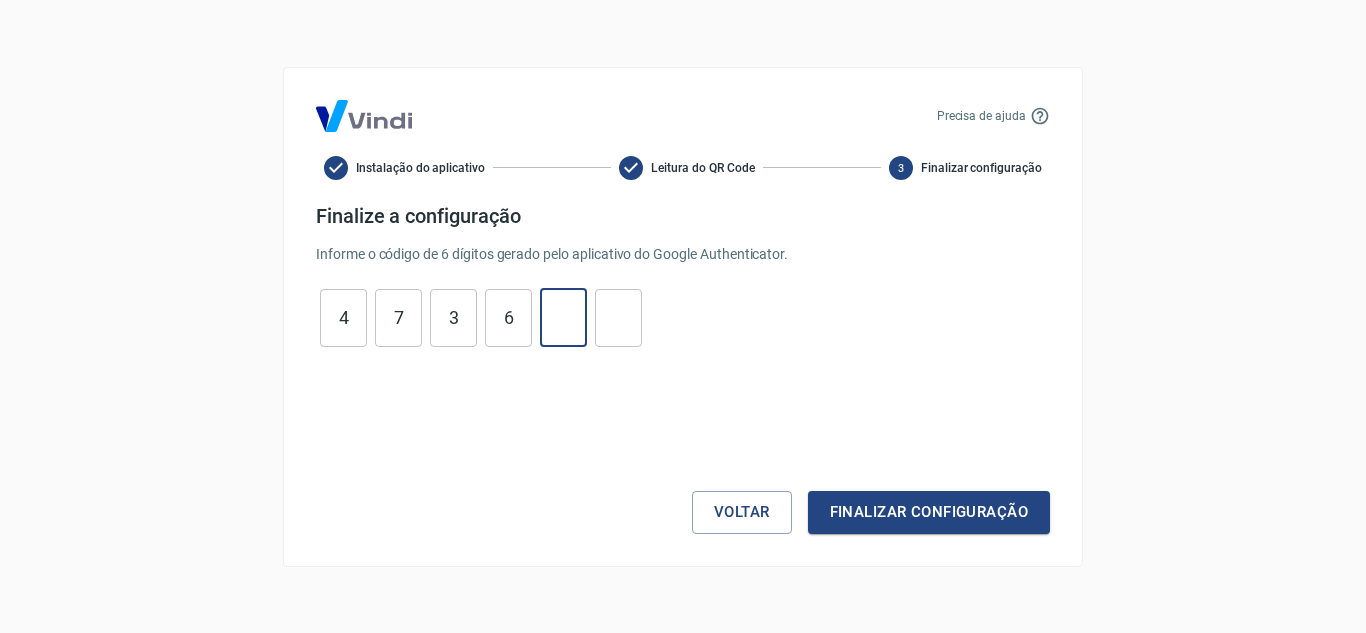 type on "7" 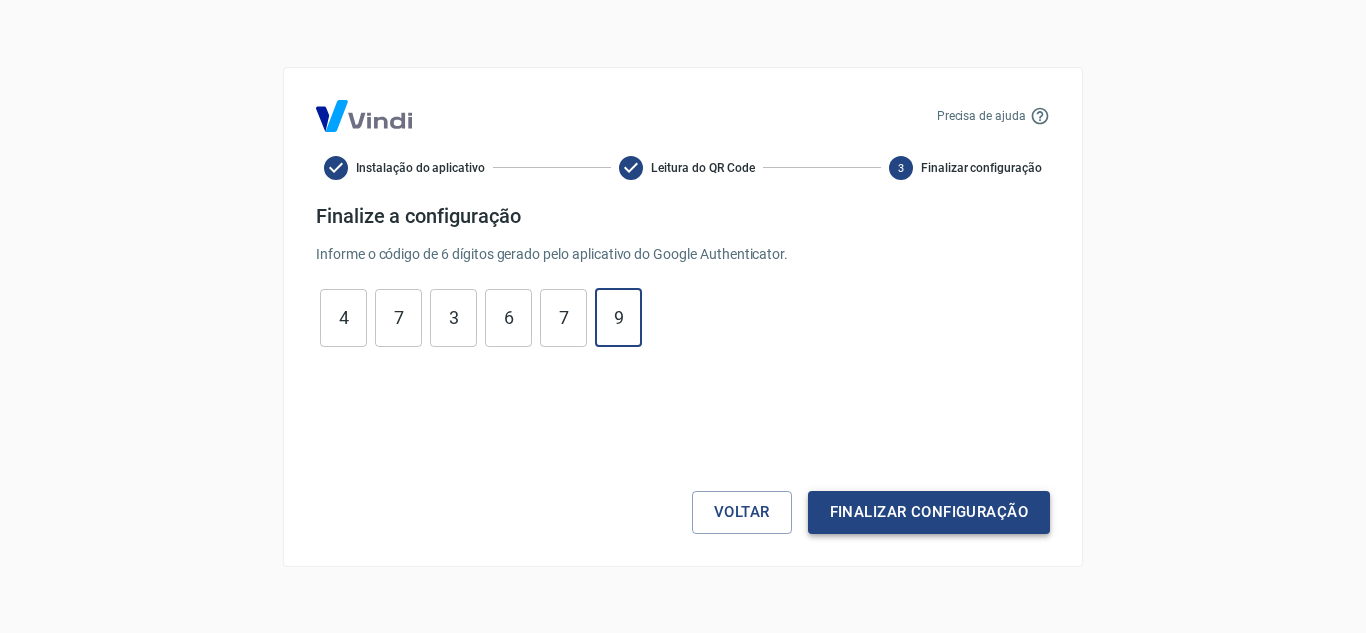 type on "9" 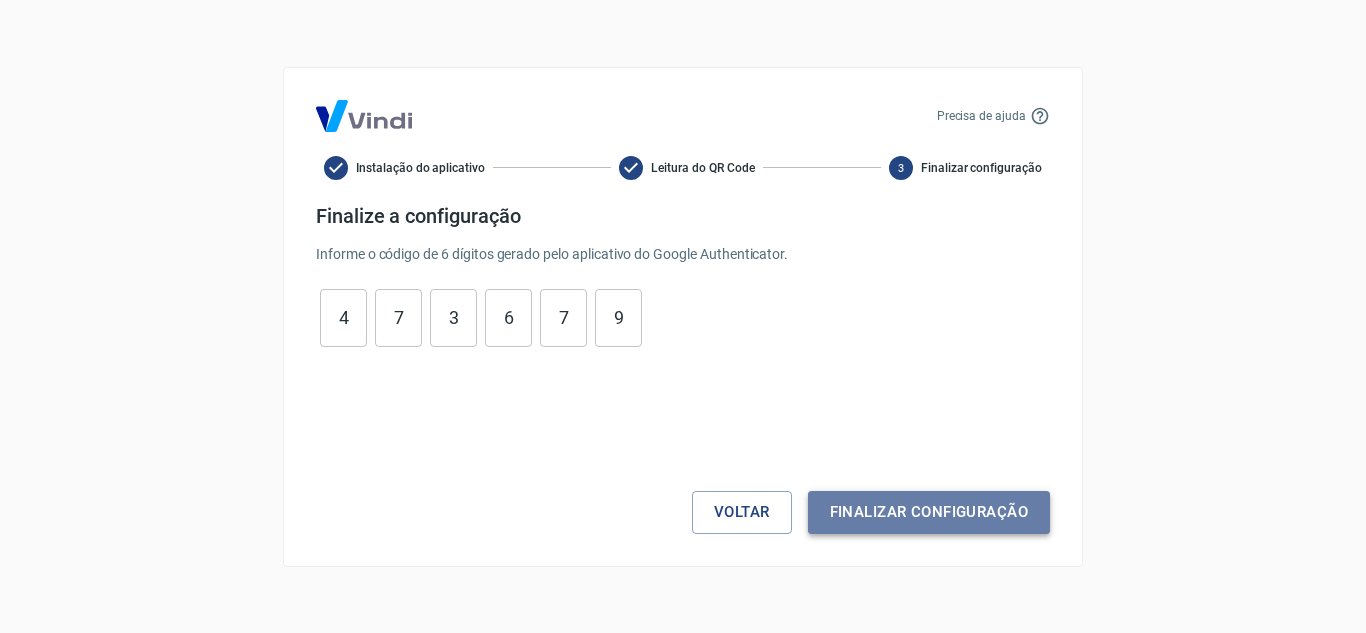 click on "Finalizar configuração" at bounding box center (929, 512) 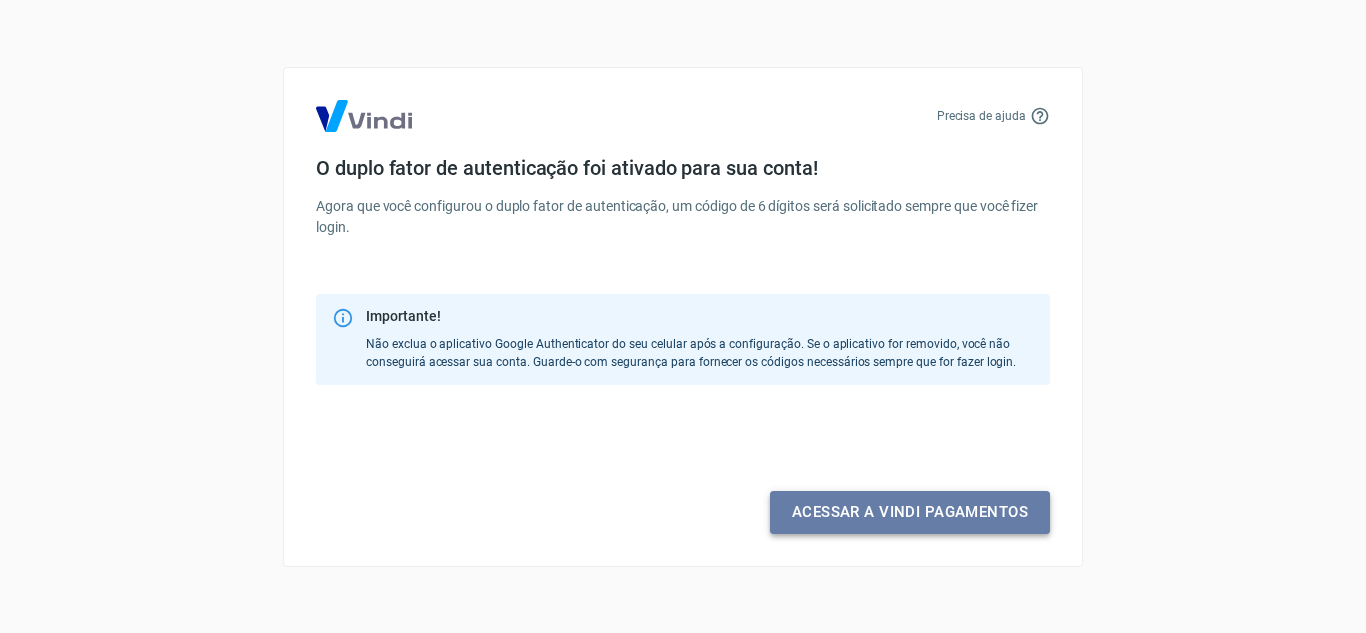 click on "Acessar a Vindi pagamentos" at bounding box center [910, 512] 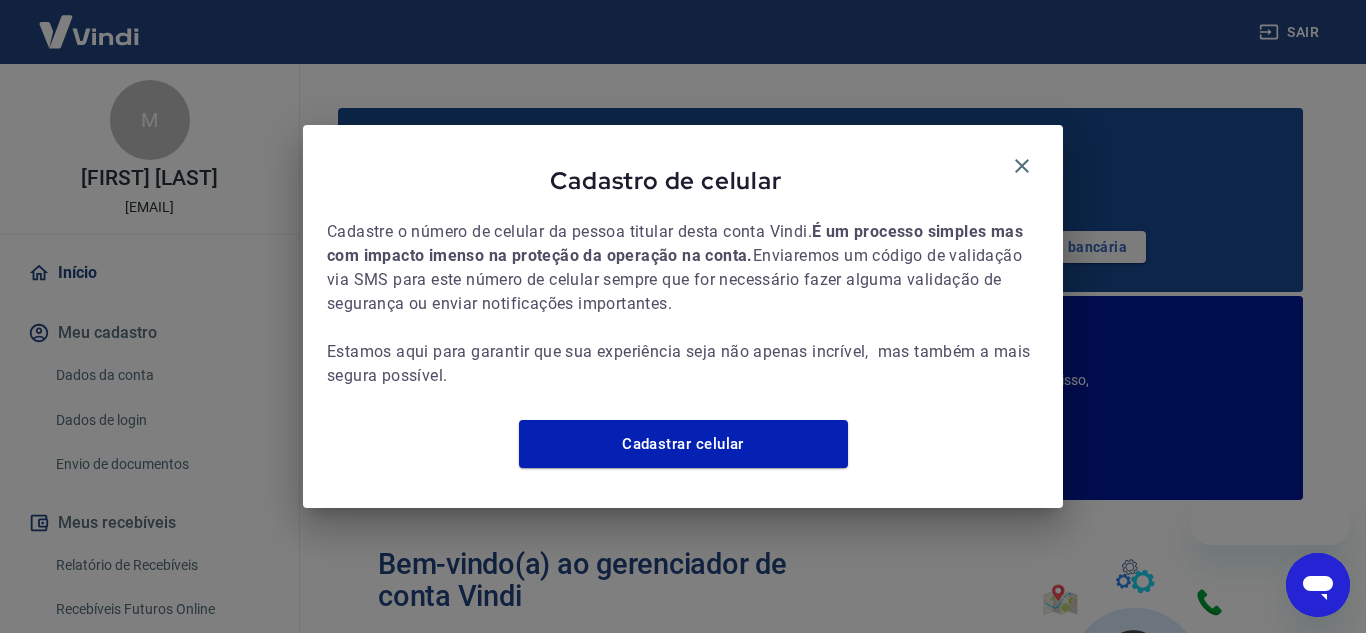 scroll, scrollTop: 0, scrollLeft: 0, axis: both 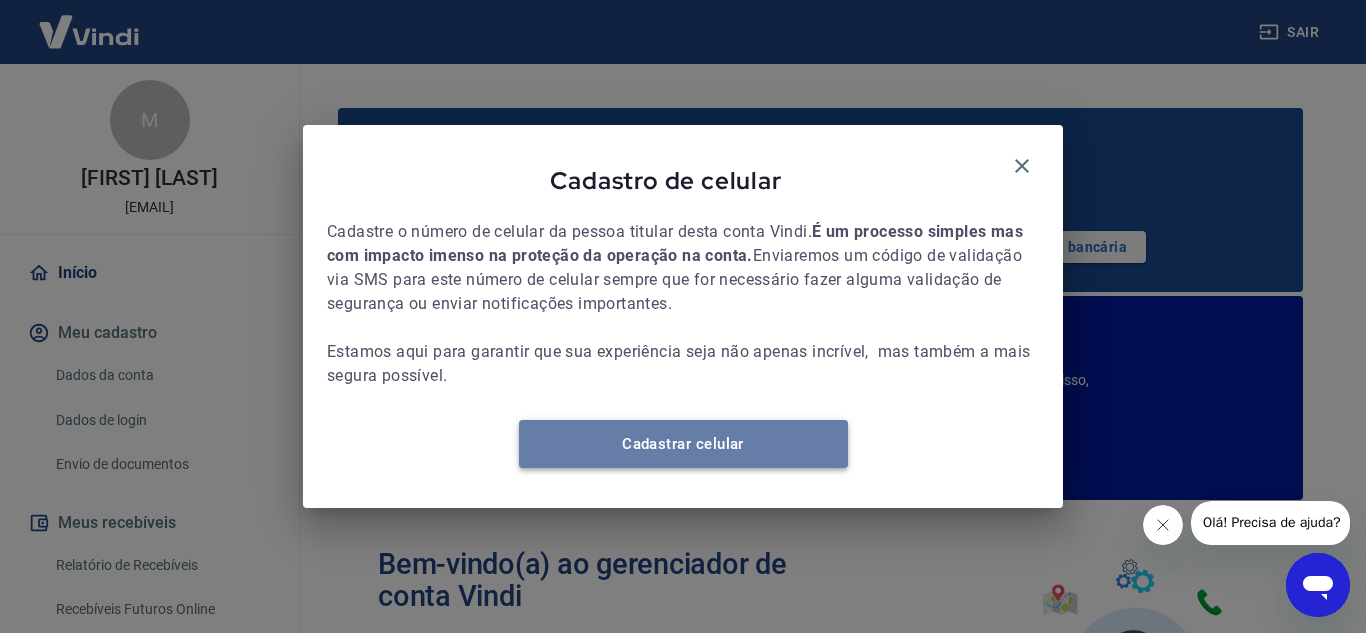 click on "Cadastrar celular" at bounding box center [683, 444] 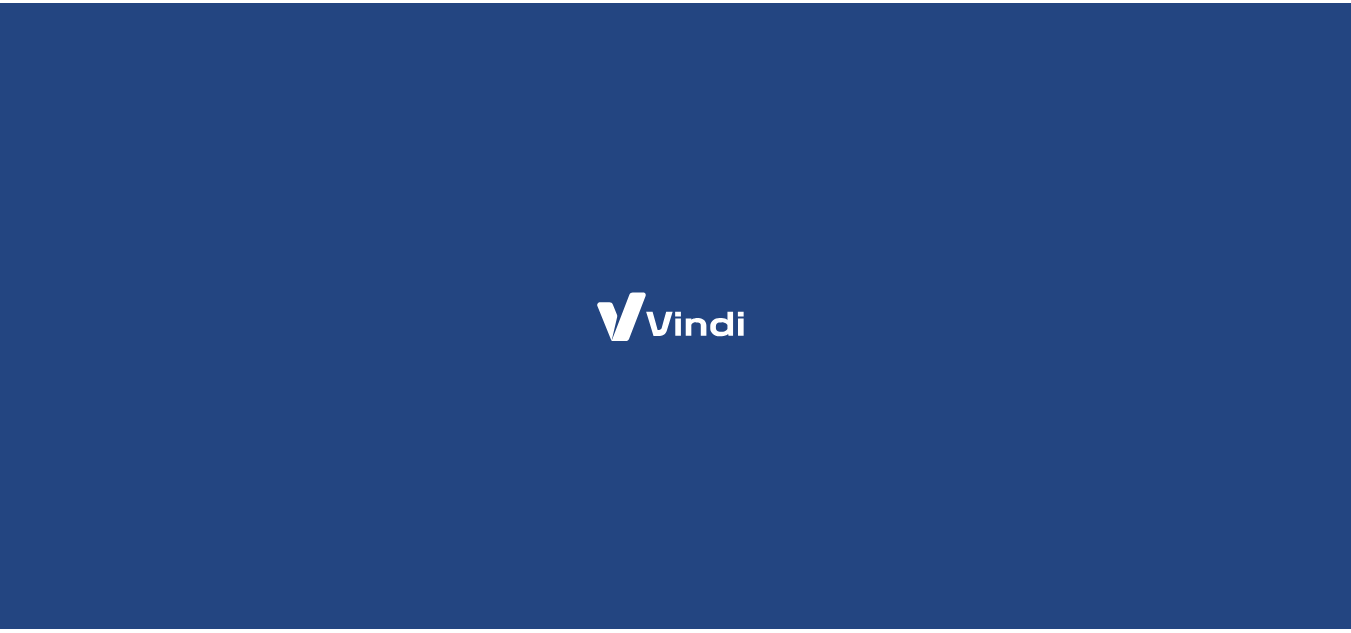 scroll, scrollTop: 0, scrollLeft: 0, axis: both 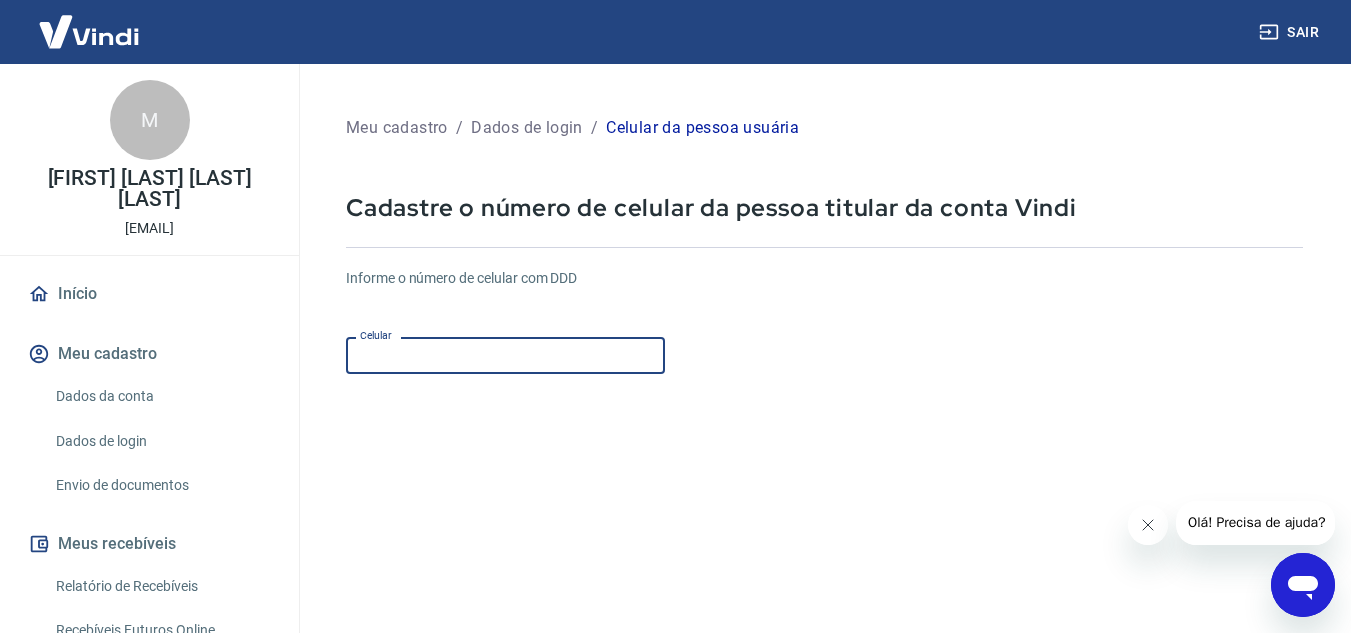 click on "Celular" at bounding box center [505, 355] 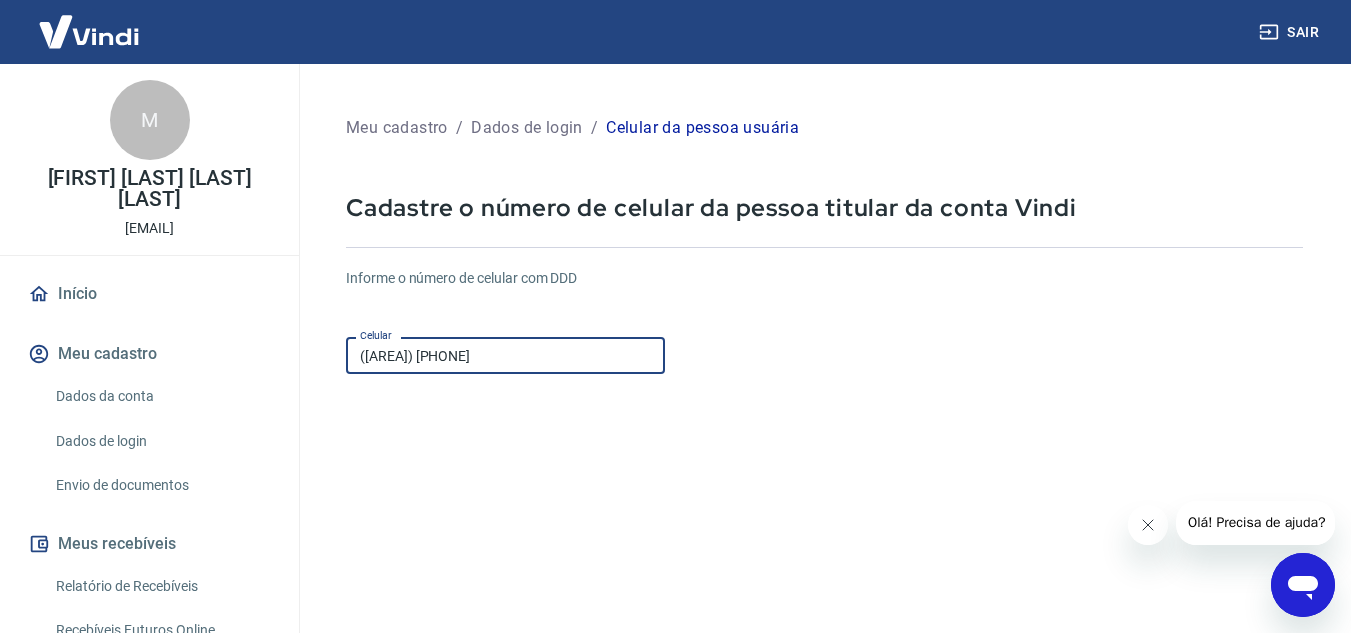 type on "([AREA]) [PHONE]" 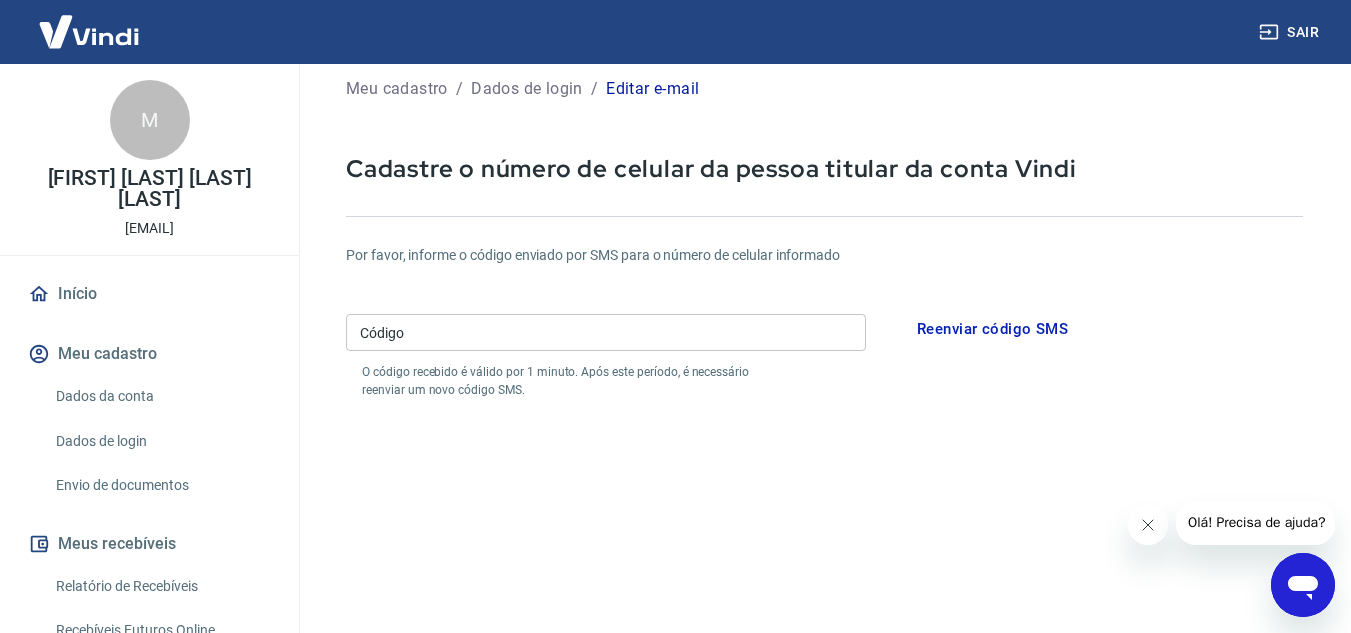 scroll, scrollTop: 38, scrollLeft: 0, axis: vertical 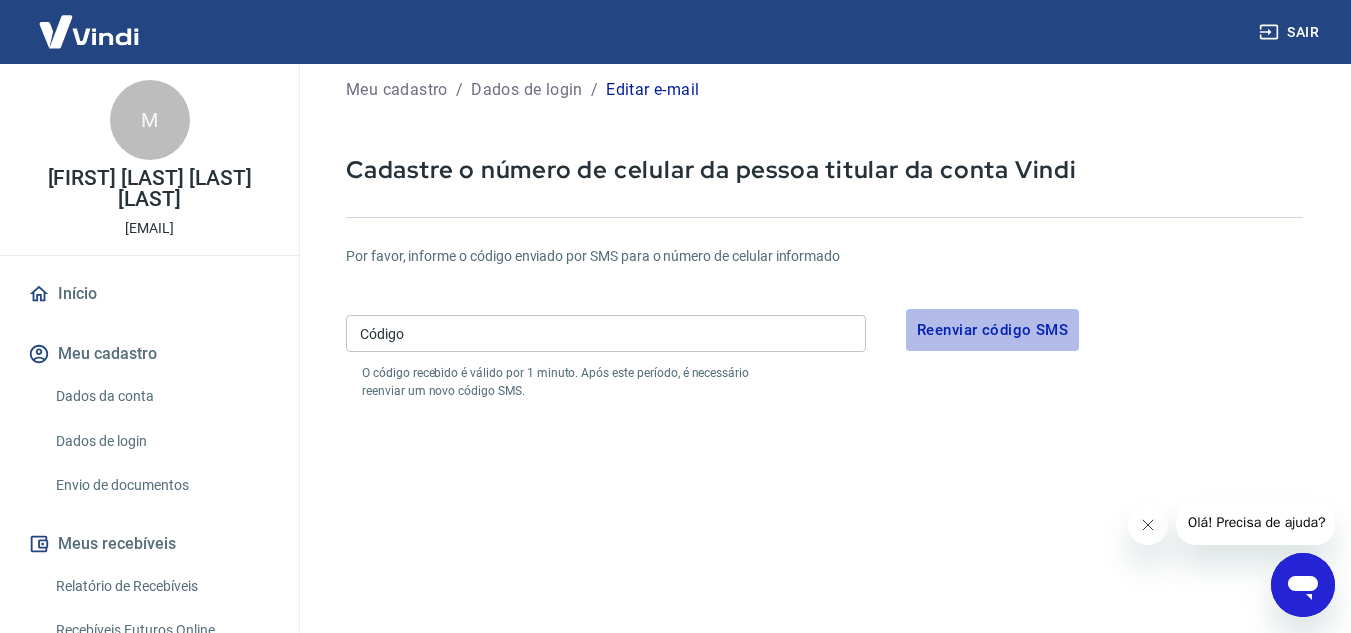 click on "Reenviar código SMS" at bounding box center [992, 330] 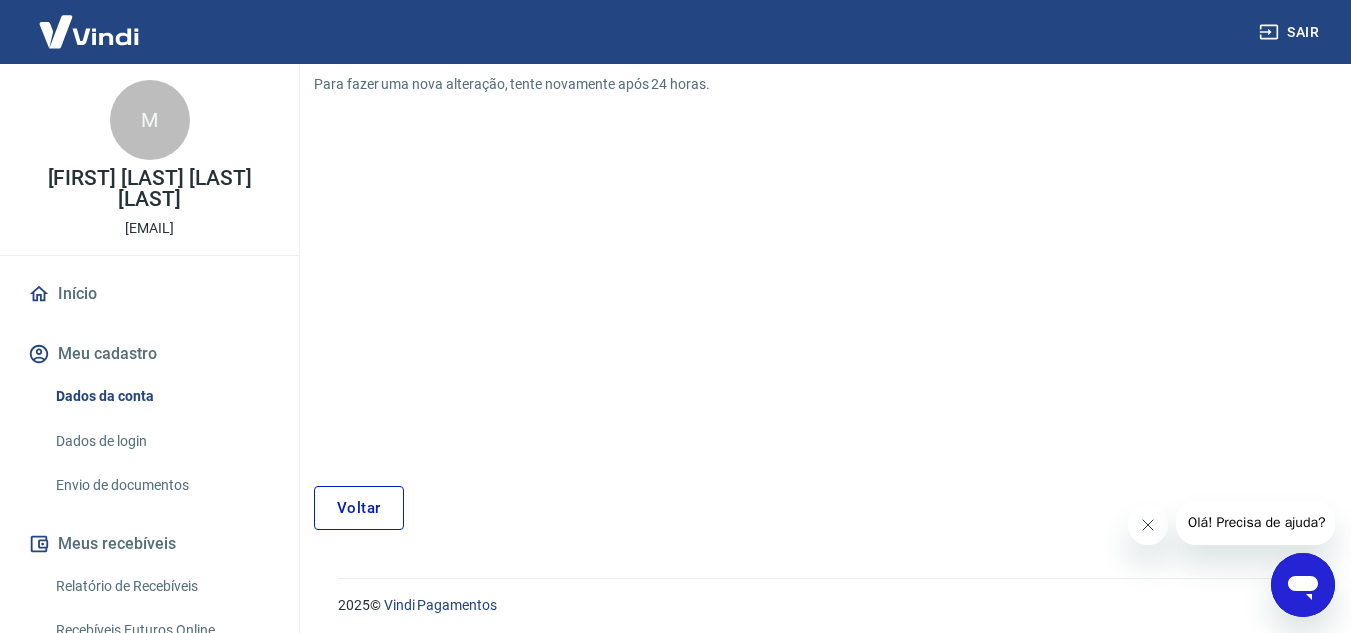scroll, scrollTop: 215, scrollLeft: 0, axis: vertical 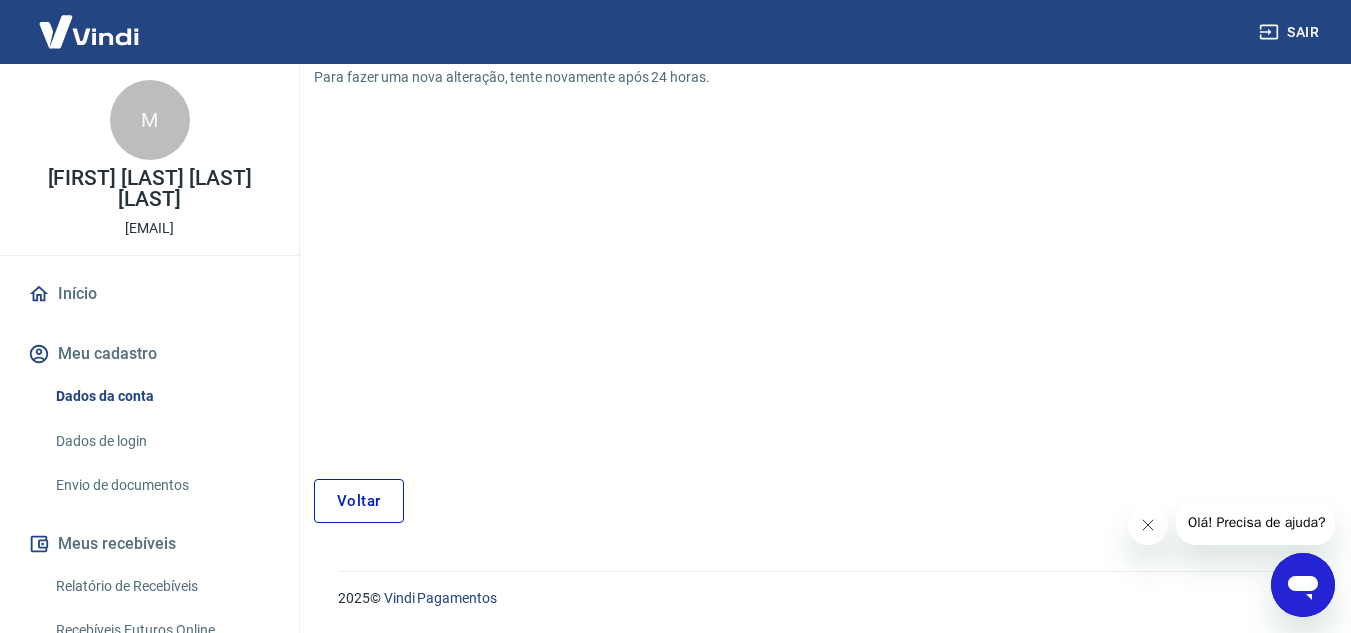 click on "Meu cadastro" at bounding box center (149, 354) 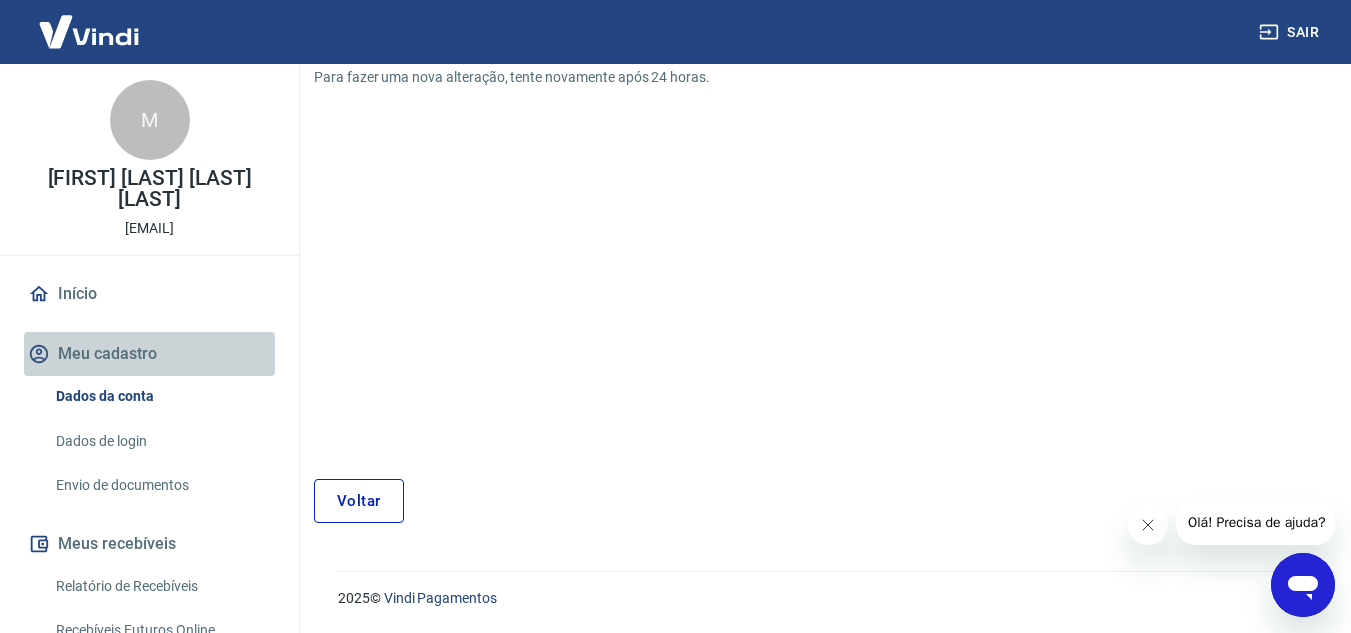 click on "Meu cadastro" at bounding box center (149, 354) 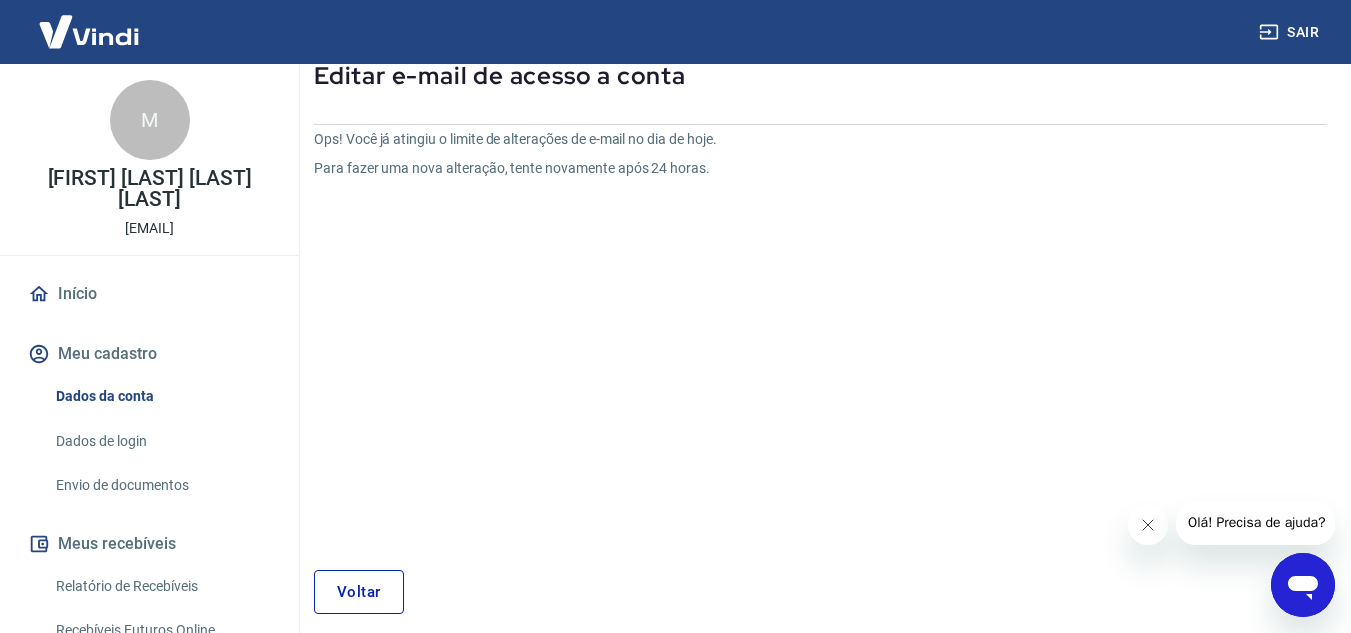 scroll, scrollTop: 0, scrollLeft: 0, axis: both 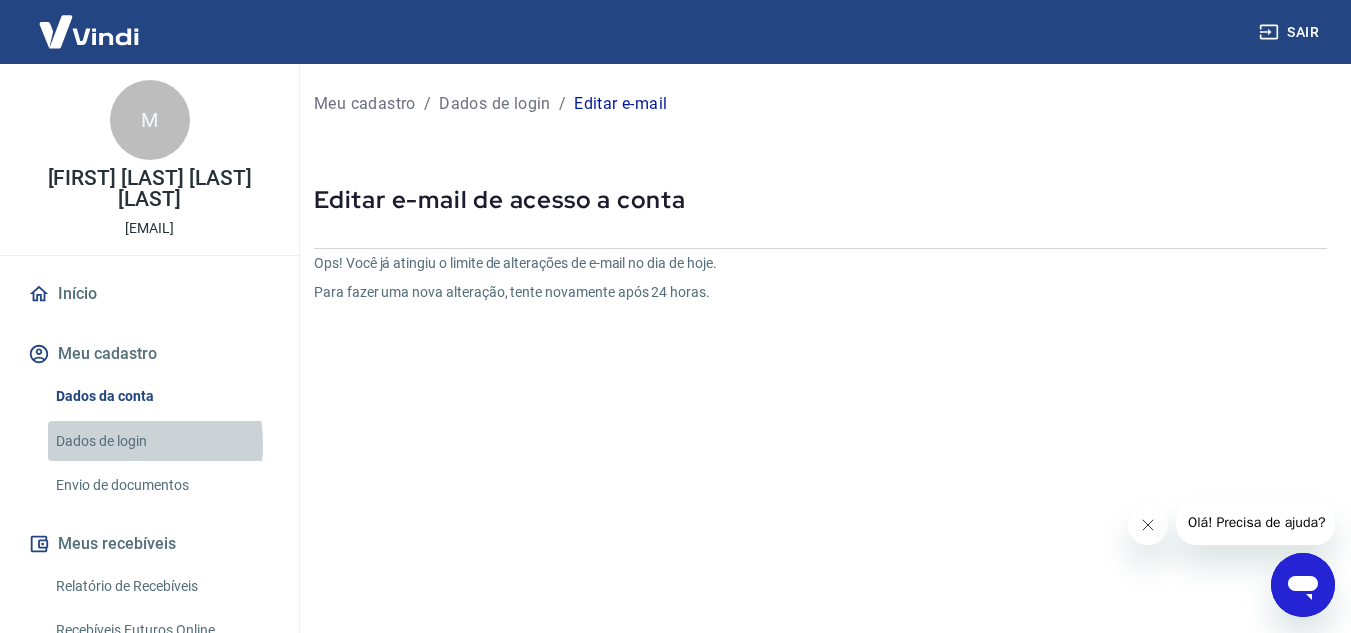 click on "Dados de login" at bounding box center (161, 441) 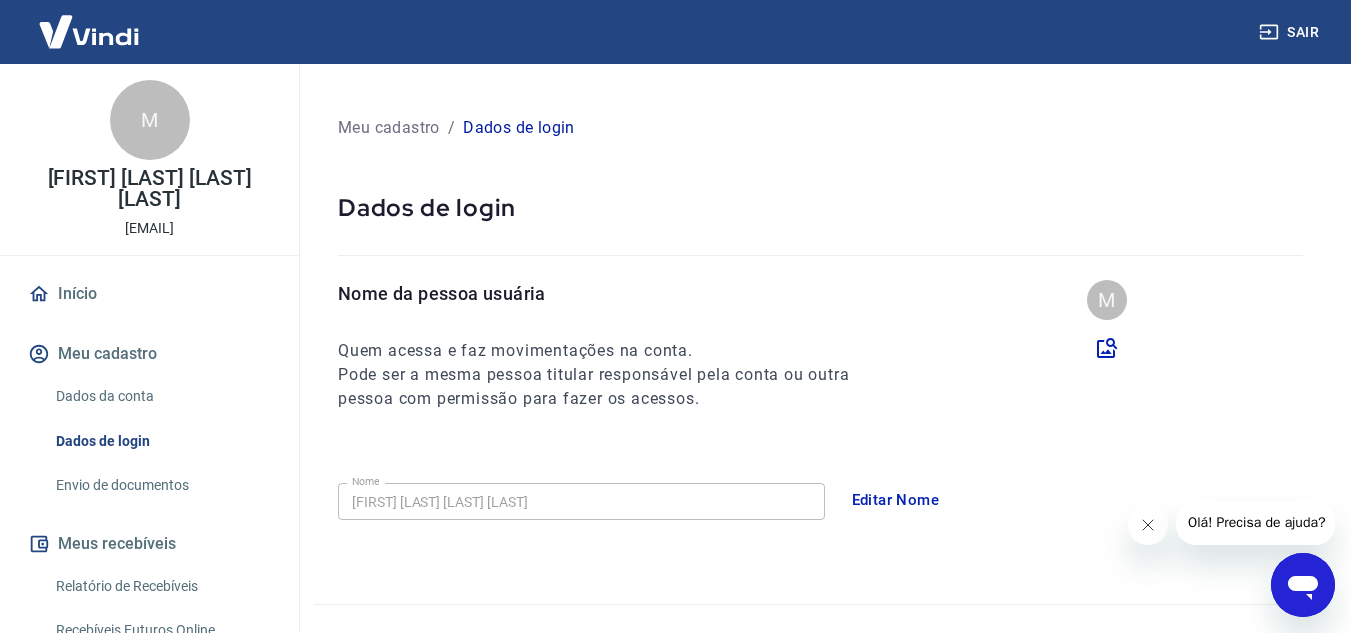 click on "Editar Nome" at bounding box center (896, 500) 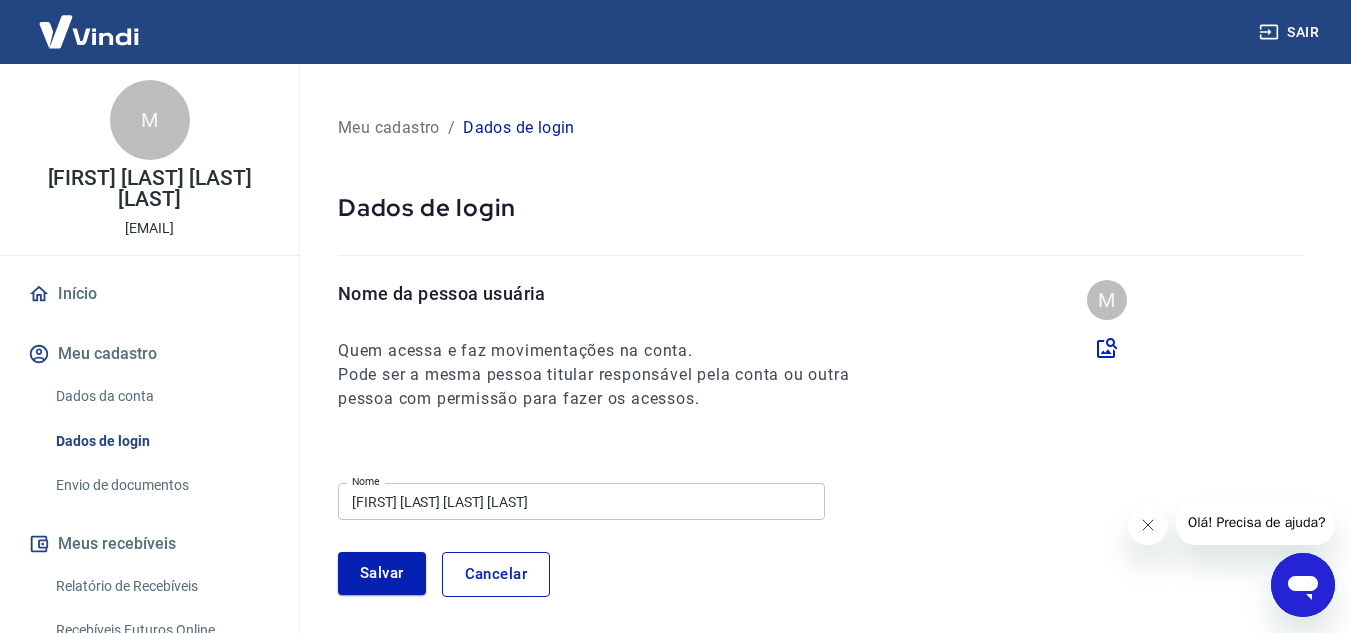 click on "[FIRST] [LAST] [LAST] [LAST]" at bounding box center (581, 501) 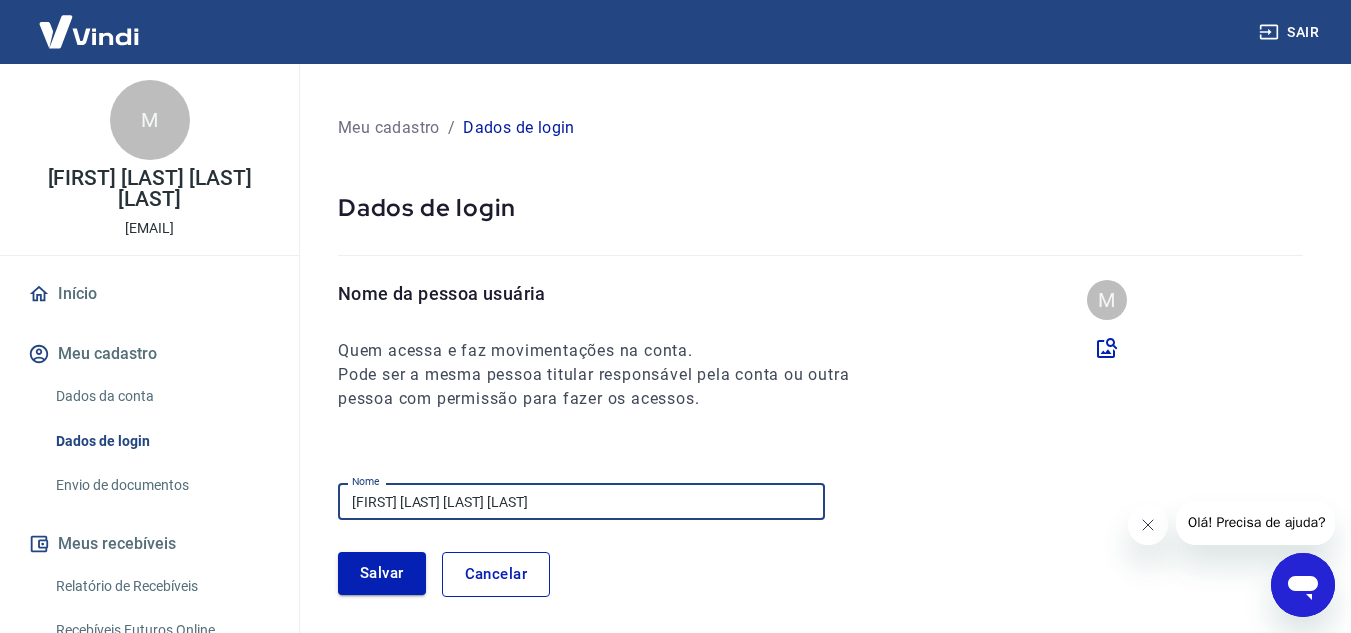 type on "[FIRST] [LAST] [LAST] [LAST]" 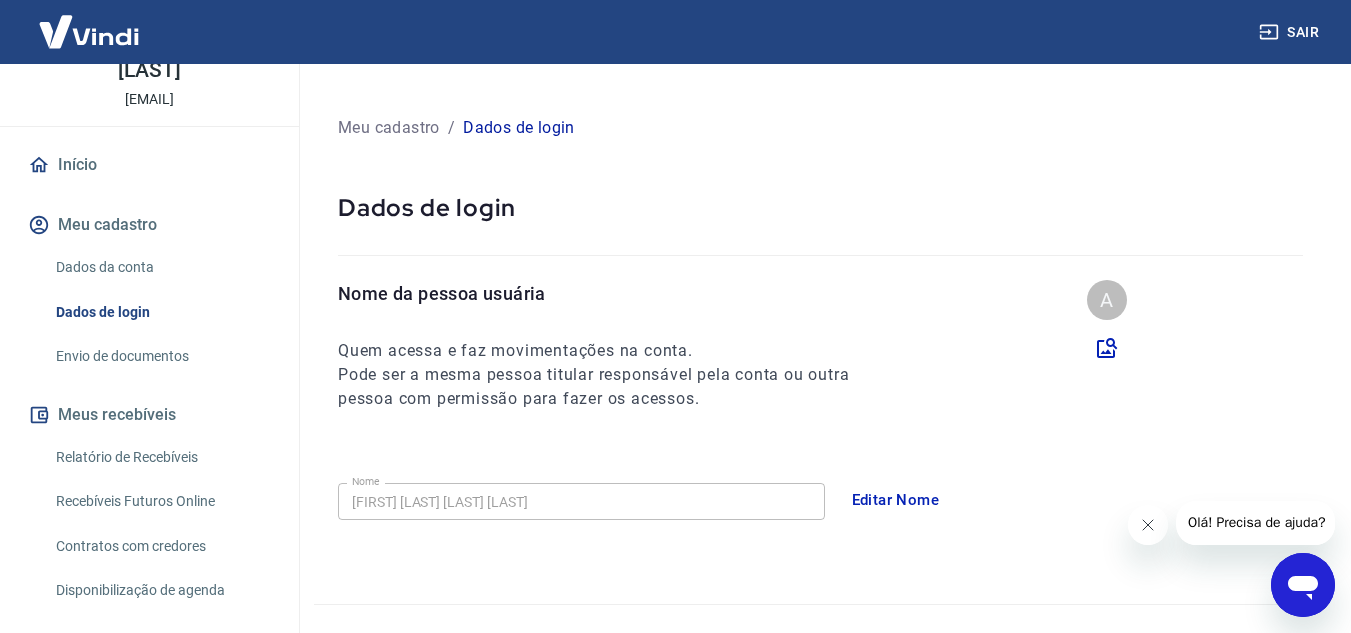 scroll, scrollTop: 151, scrollLeft: 0, axis: vertical 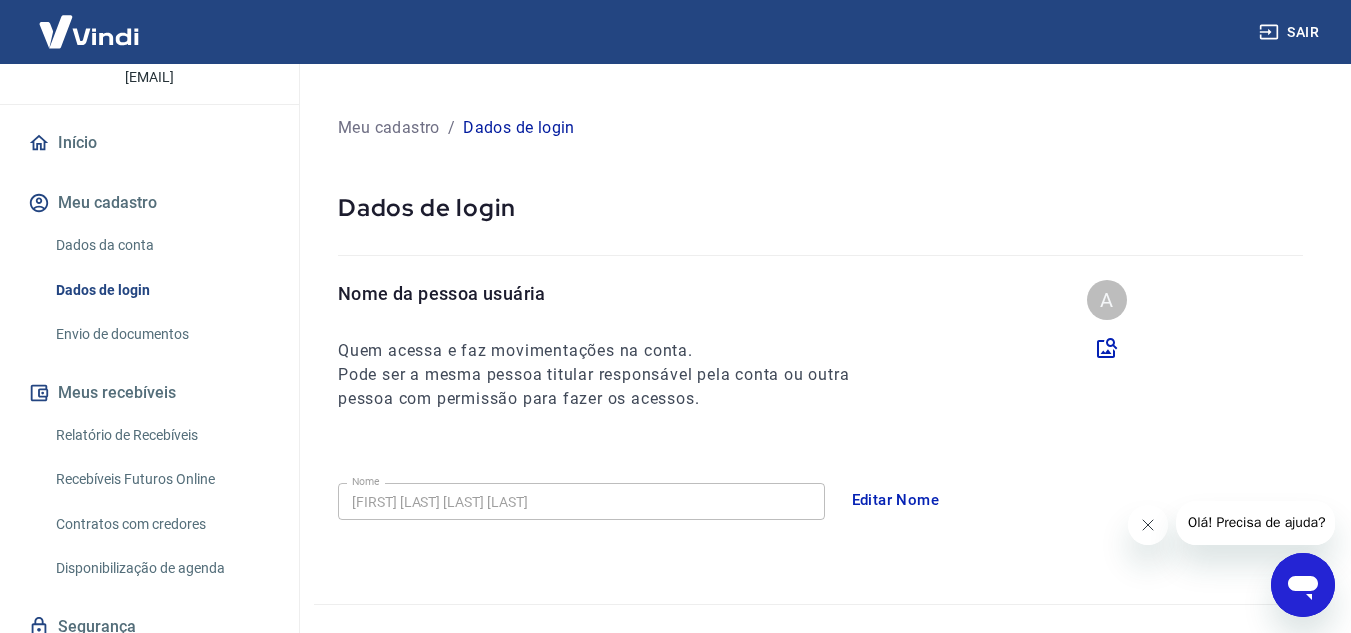 click on "Envio de documentos" at bounding box center (161, 334) 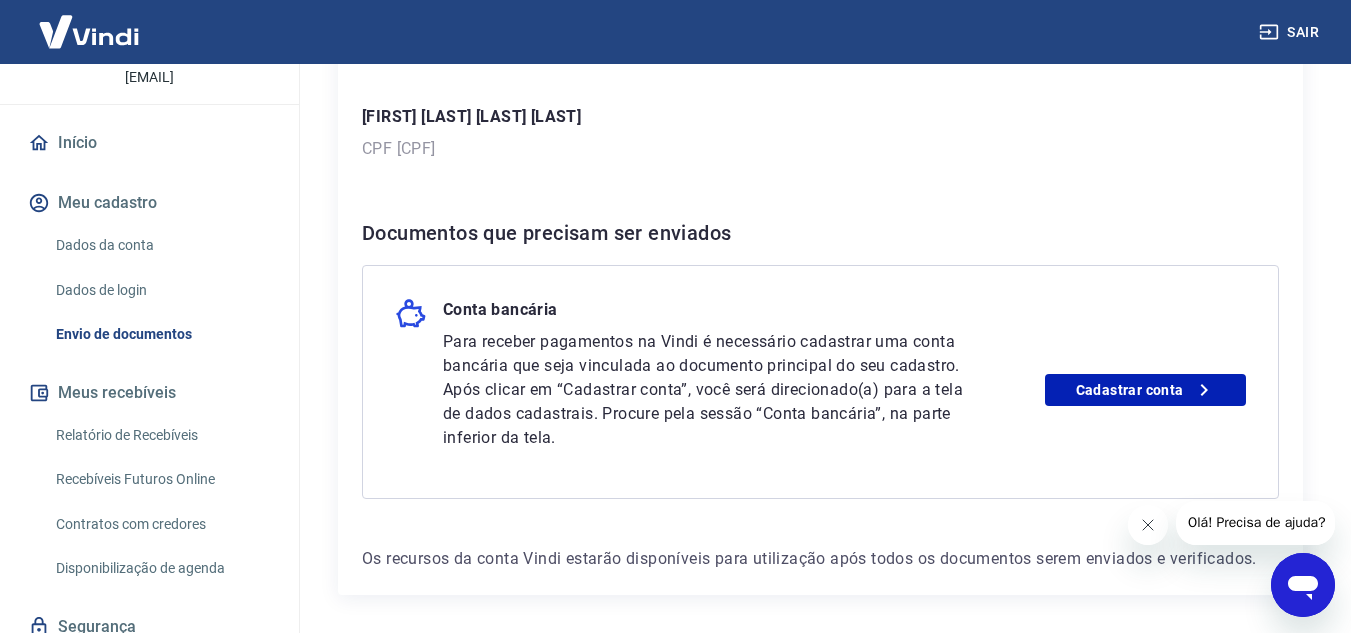 scroll, scrollTop: 298, scrollLeft: 0, axis: vertical 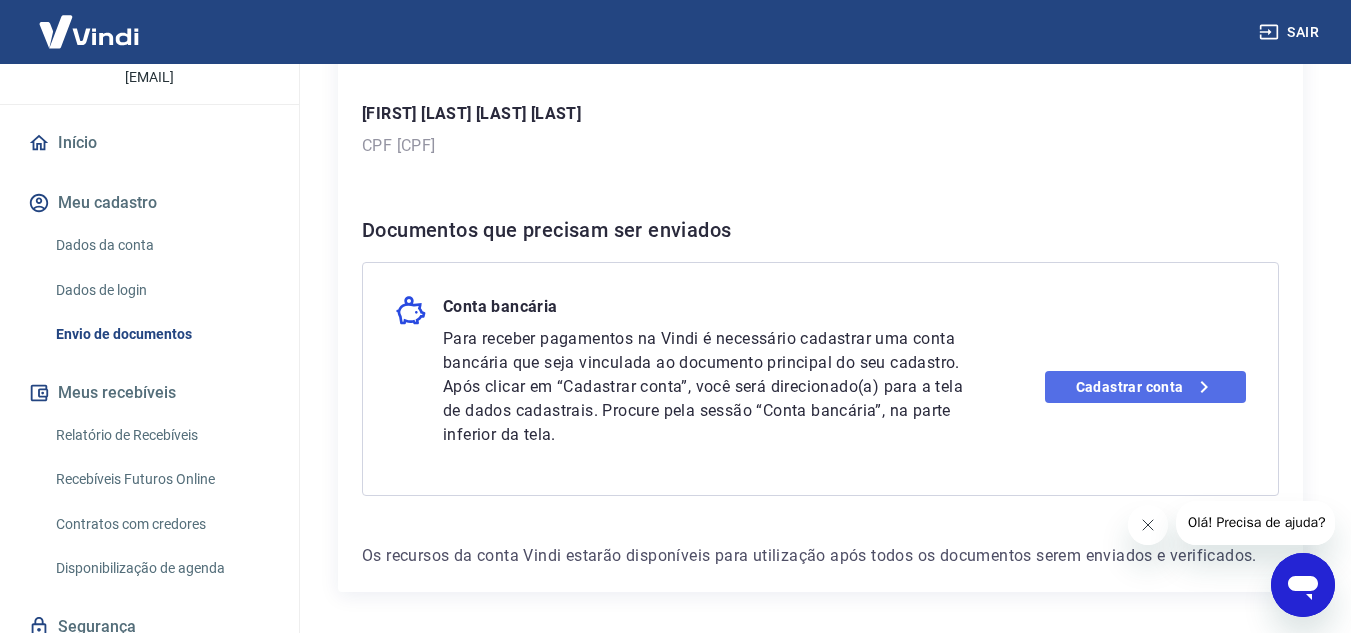 click on "Cadastrar conta" at bounding box center [1145, 387] 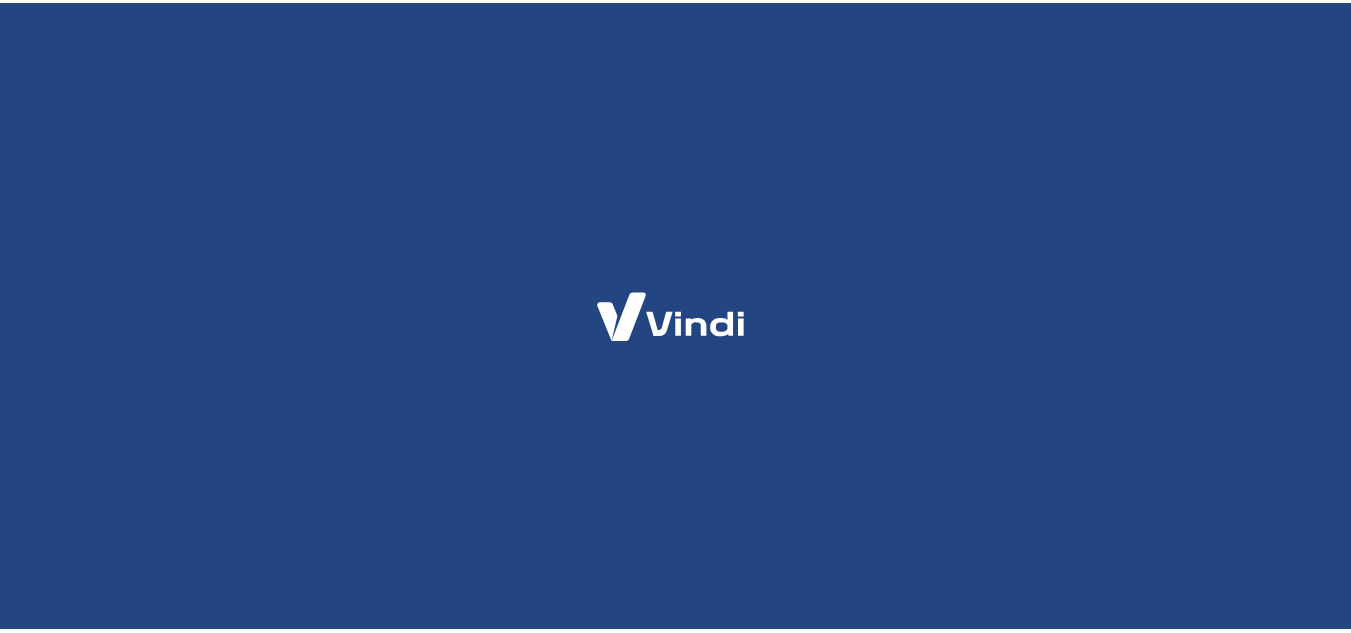 scroll, scrollTop: 0, scrollLeft: 0, axis: both 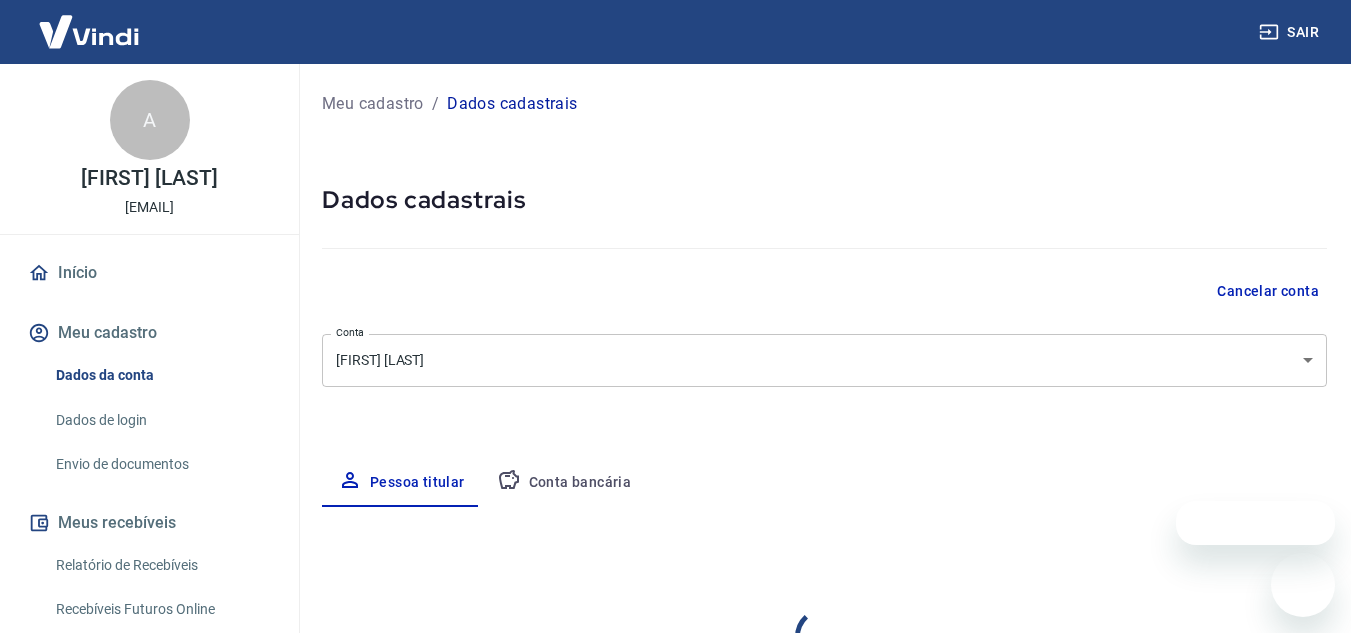 select on "PE" 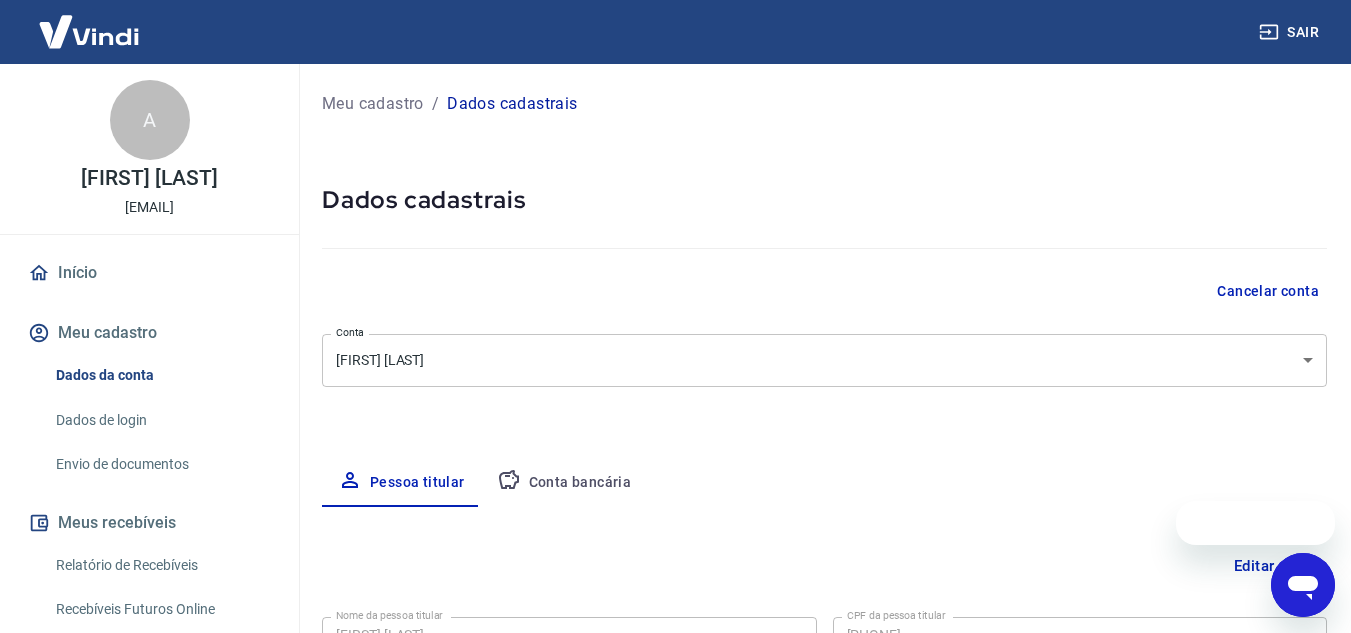 scroll, scrollTop: 0, scrollLeft: 0, axis: both 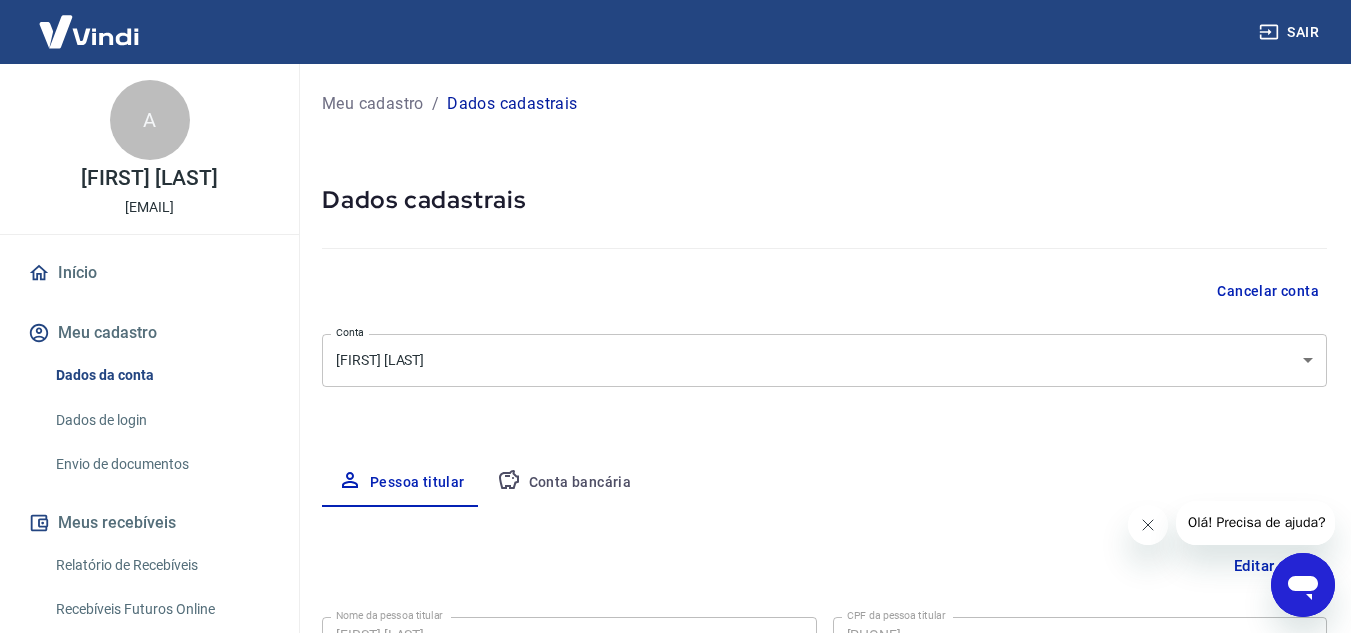 click on "Meu cadastro" at bounding box center [149, 333] 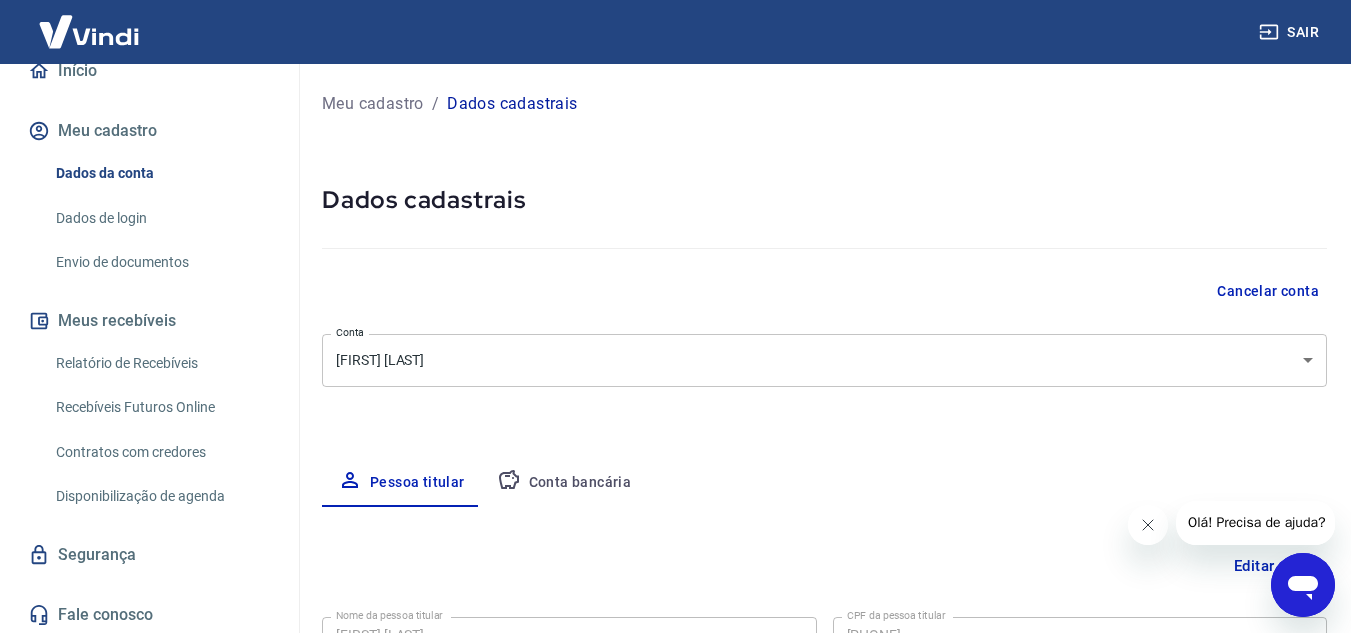 scroll, scrollTop: 206, scrollLeft: 0, axis: vertical 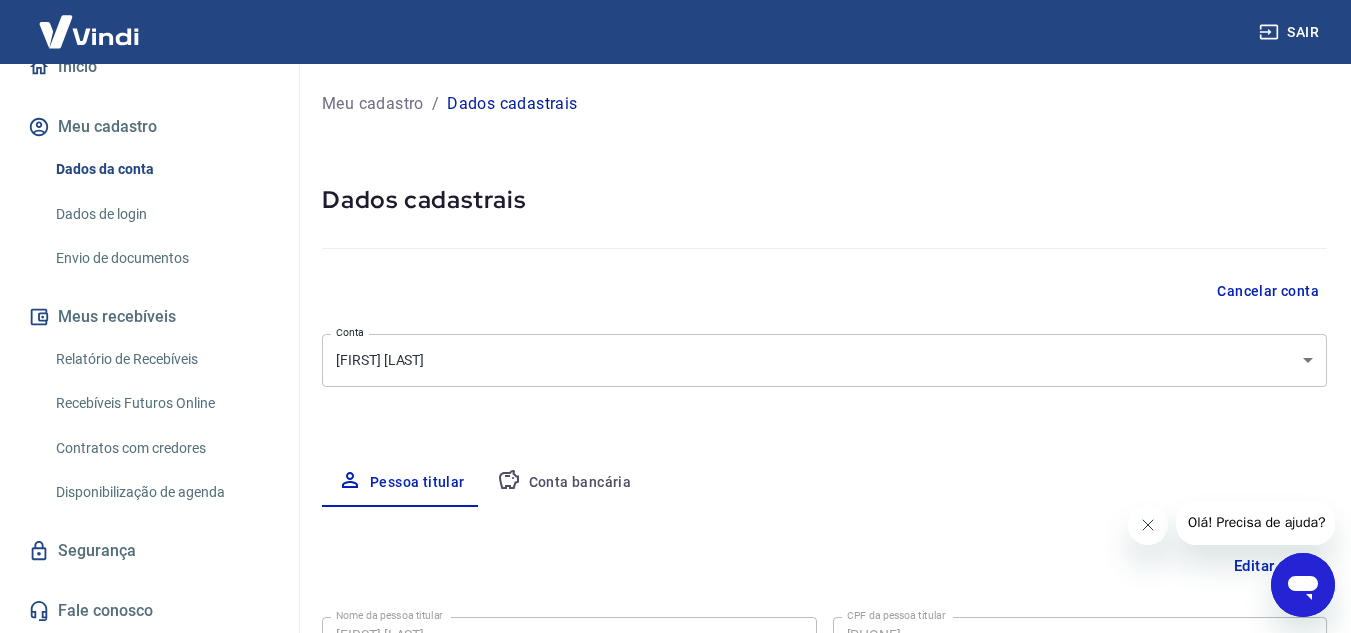 click on "Dados de login" at bounding box center [161, 214] 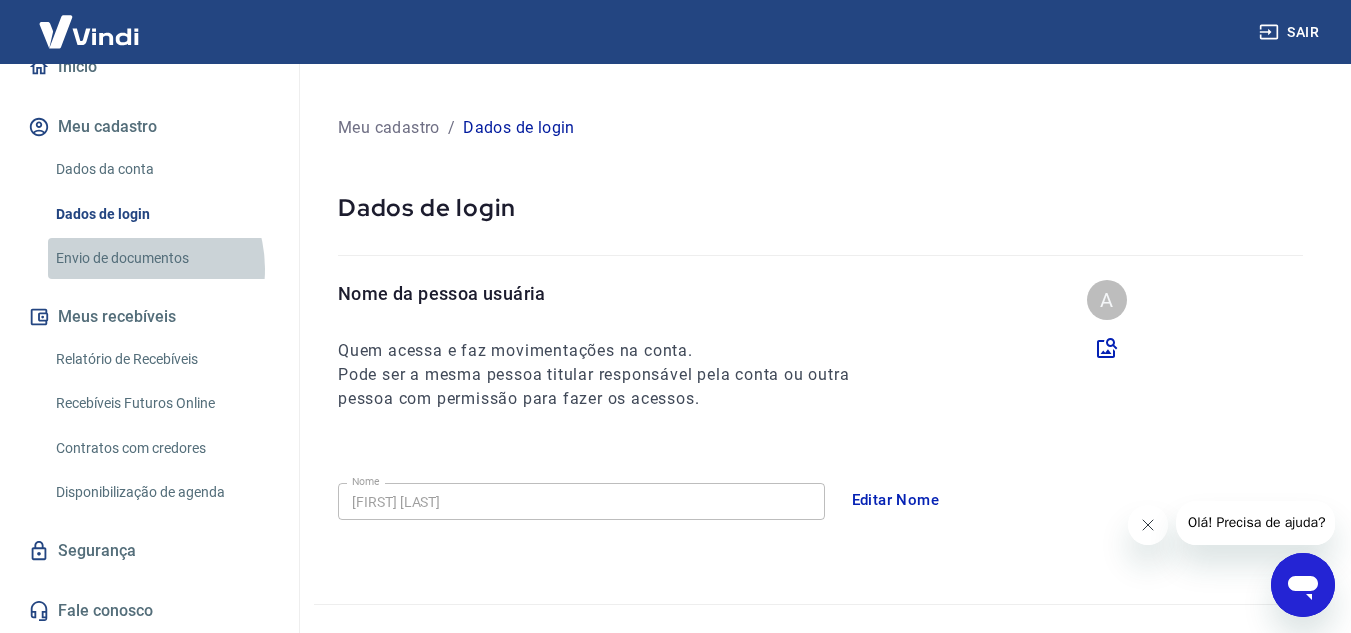 click on "Envio de documentos" at bounding box center (161, 258) 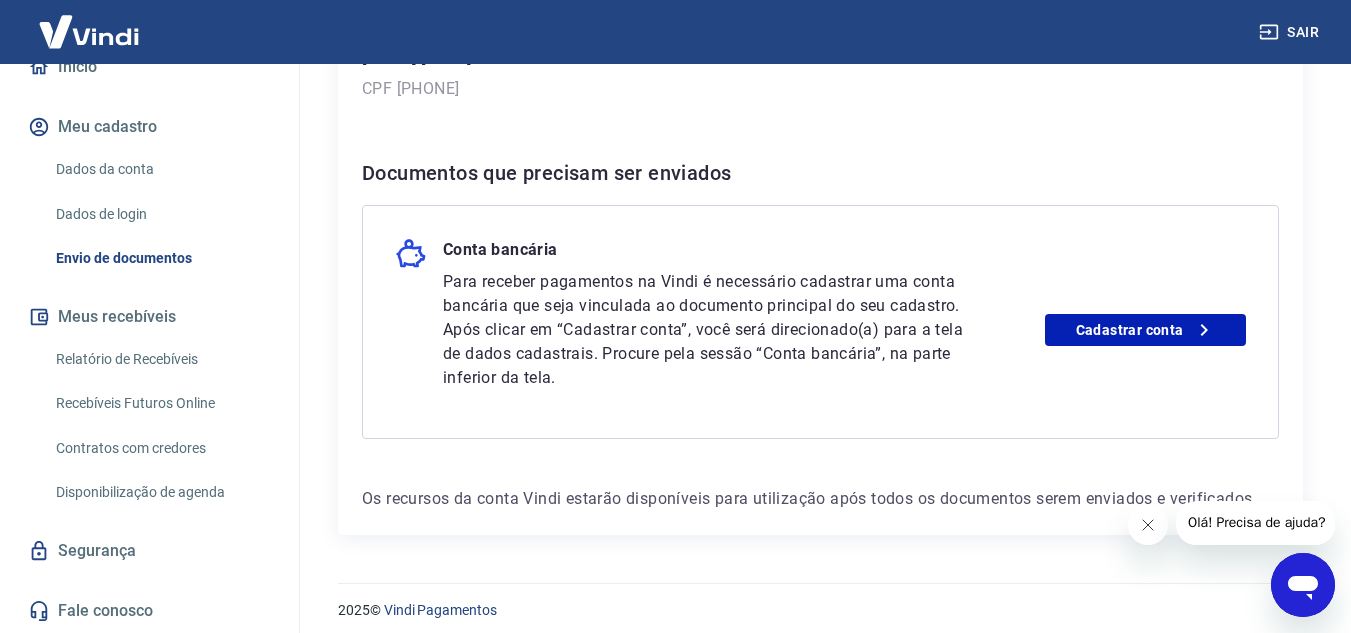 scroll, scrollTop: 365, scrollLeft: 0, axis: vertical 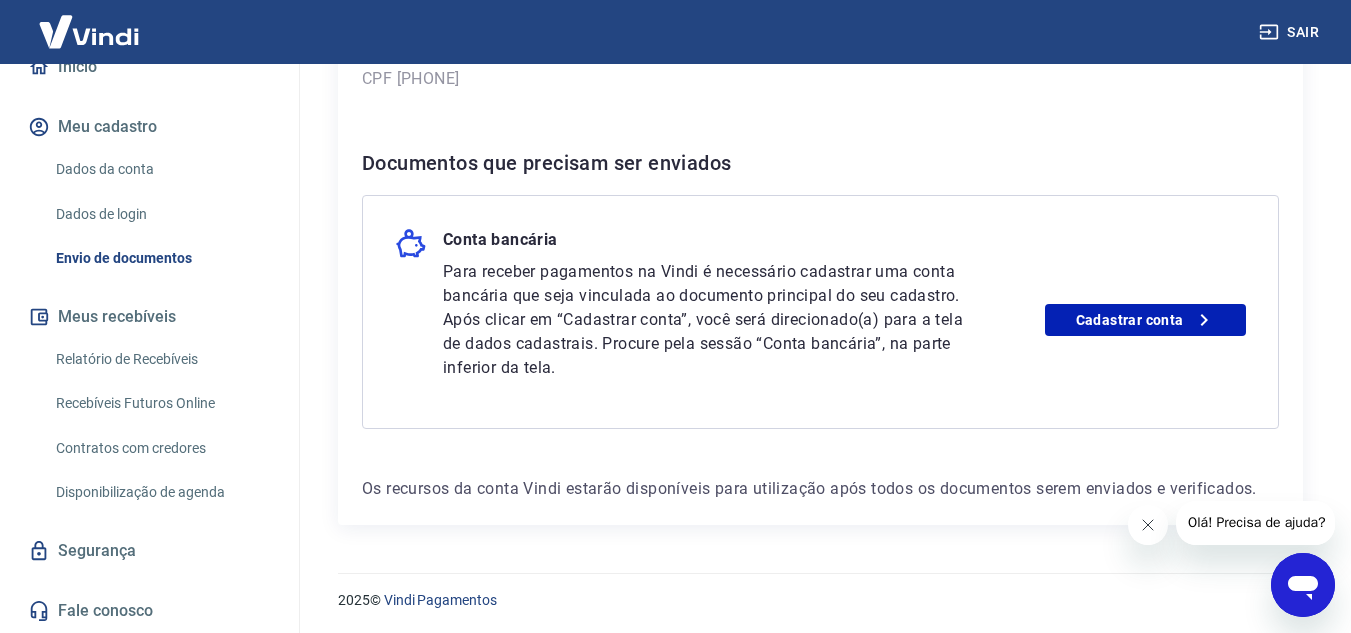 click on "Relatório de Recebíveis" at bounding box center [161, 359] 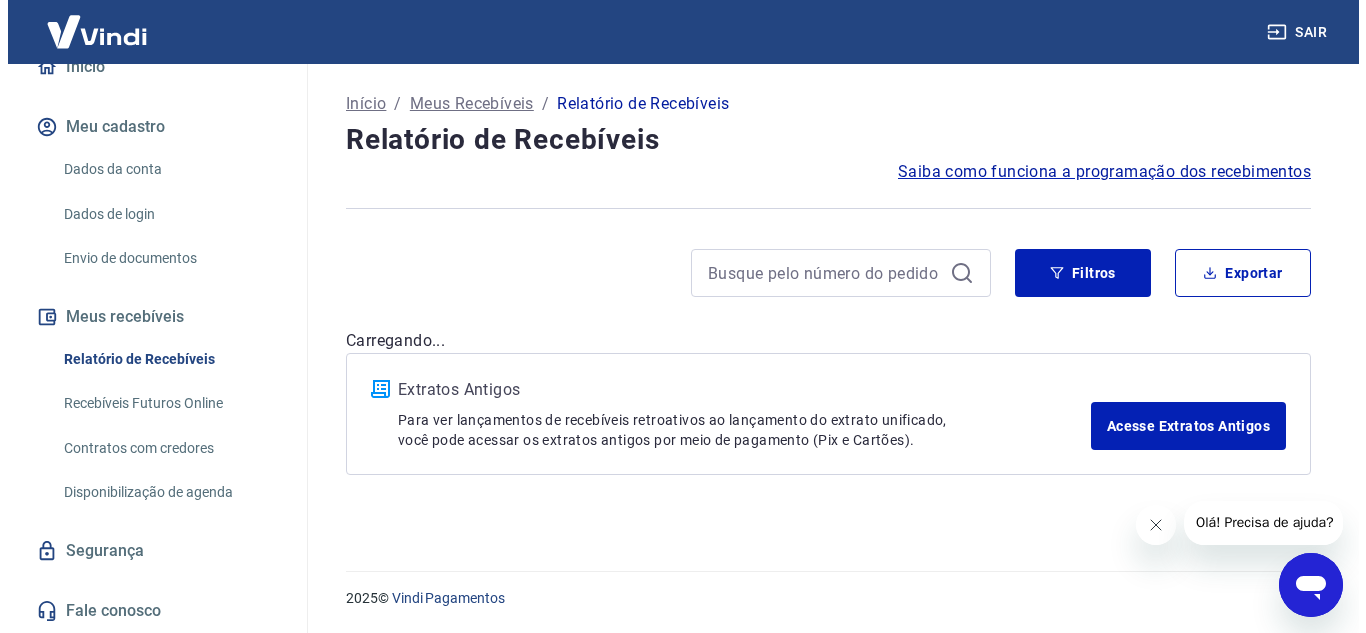 scroll, scrollTop: 0, scrollLeft: 0, axis: both 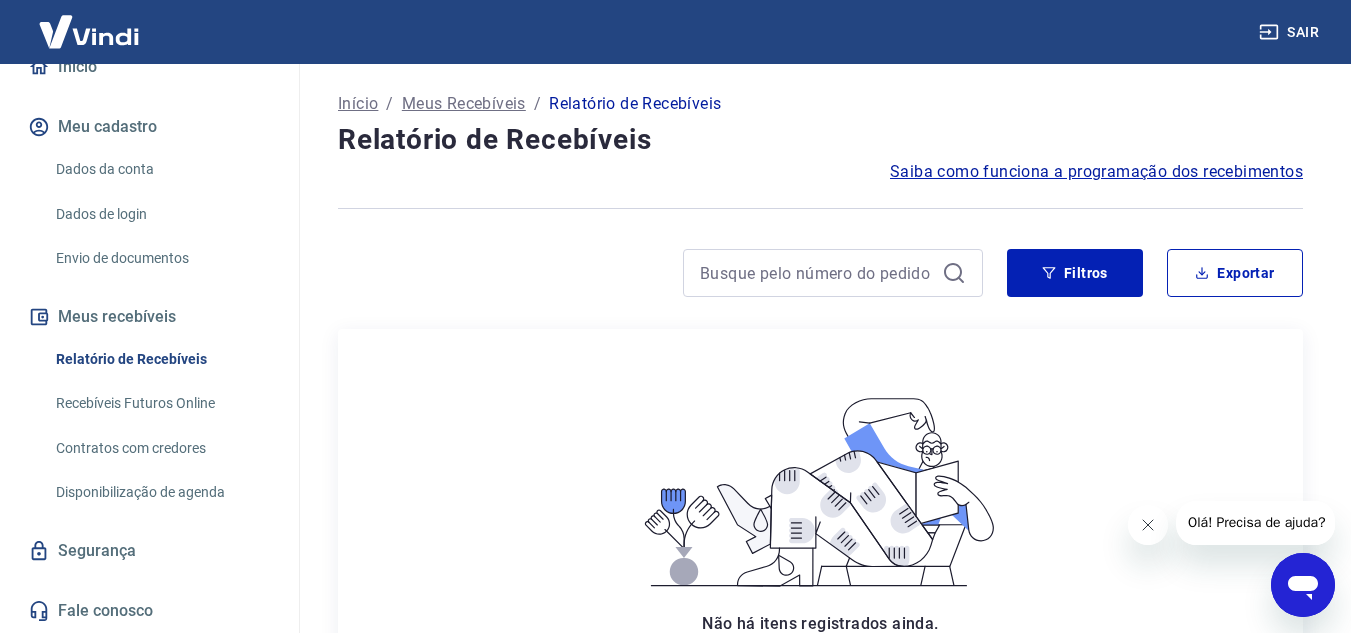 click on "Relatório de Recebíveis Recebíveis Futuros Online Contratos com credores Disponibilização de agenda" at bounding box center [149, 426] 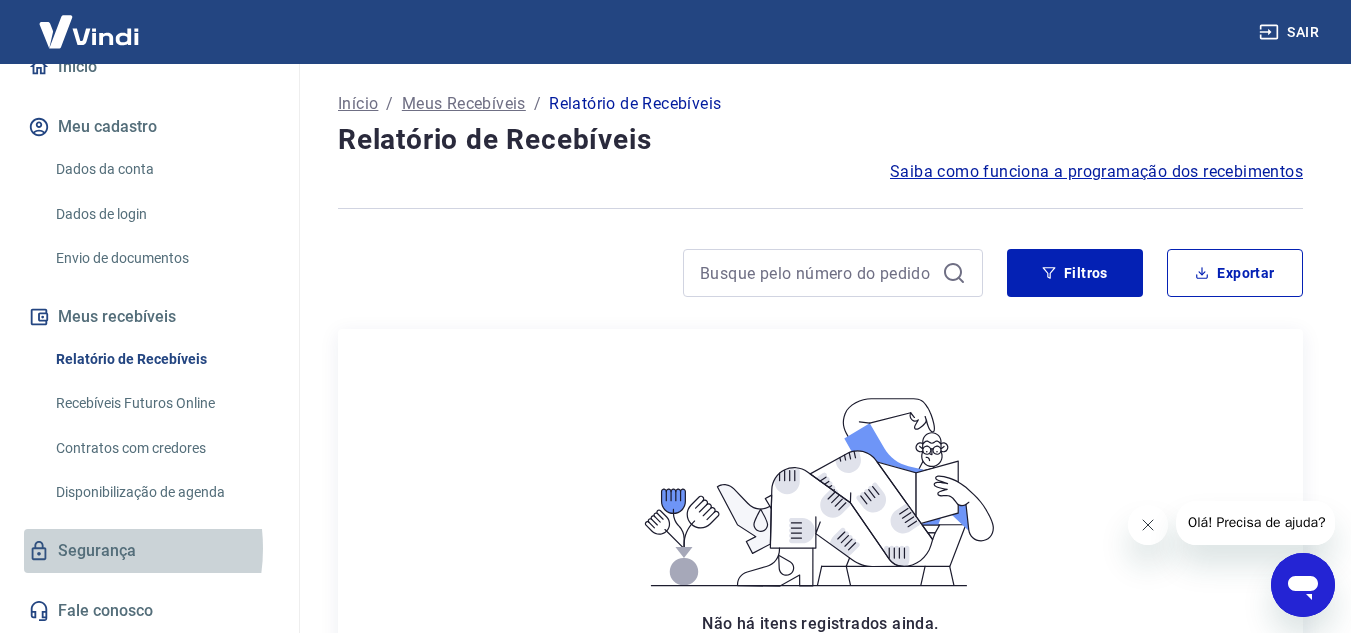 click on "Segurança" at bounding box center [149, 551] 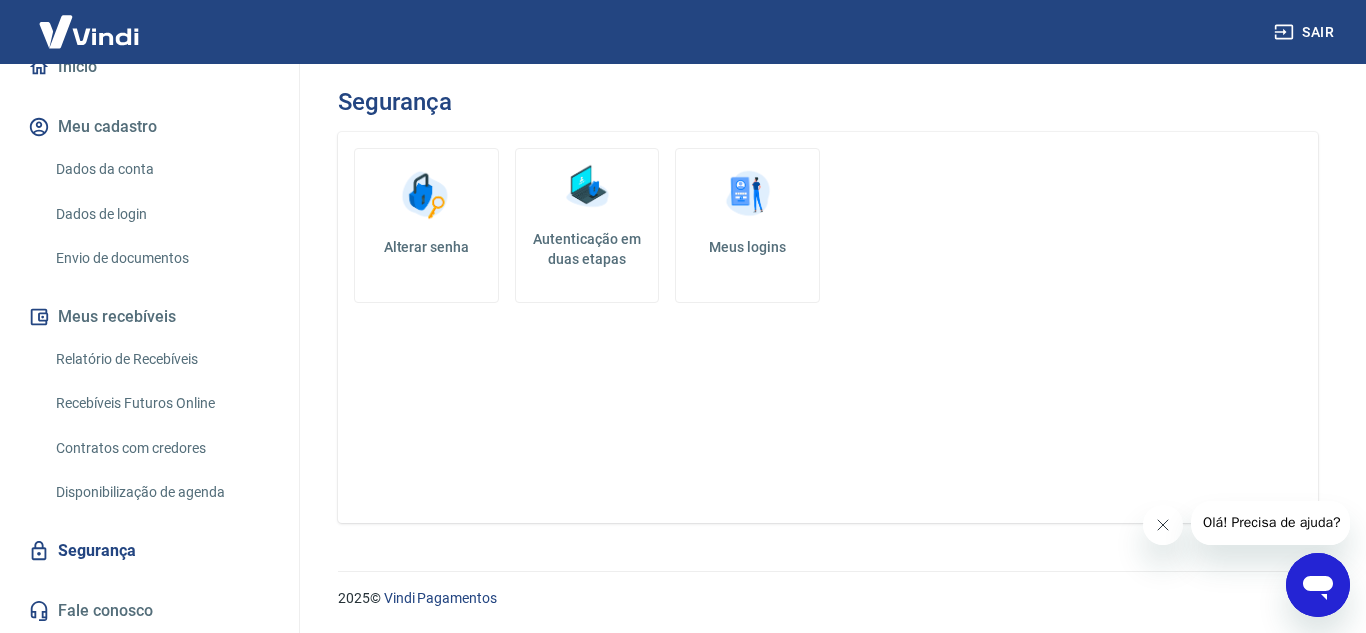 scroll, scrollTop: 0, scrollLeft: 0, axis: both 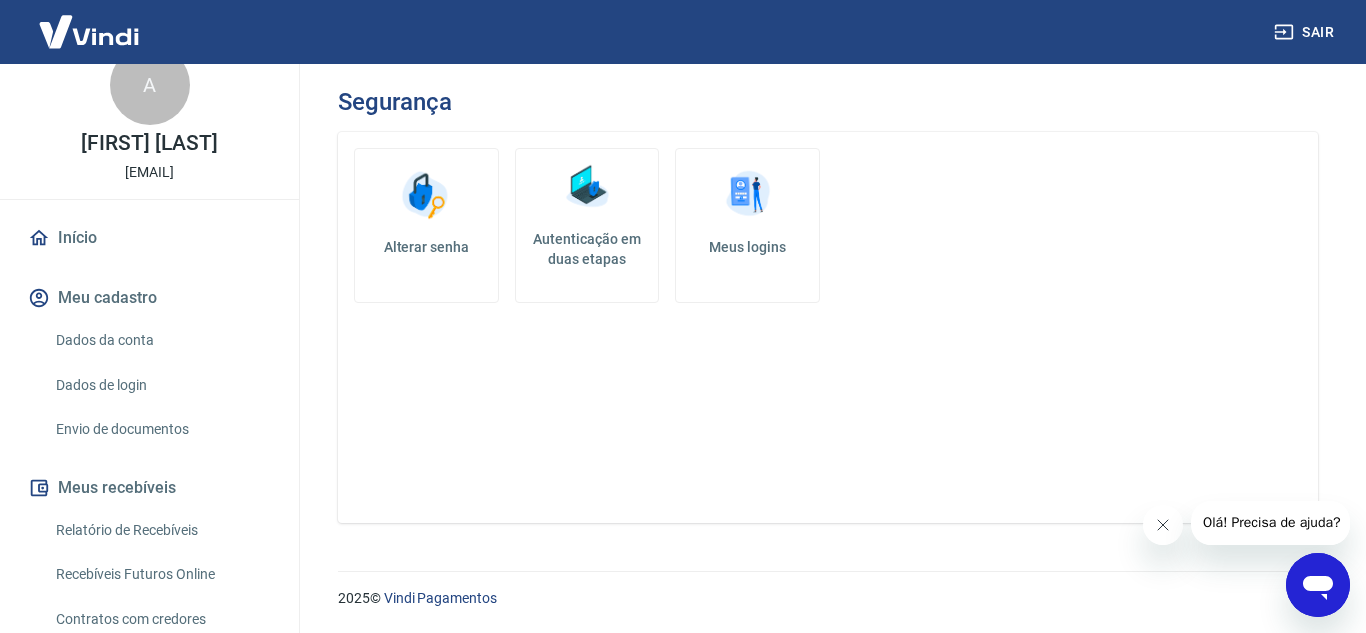 click on "Dados de login" at bounding box center (161, 385) 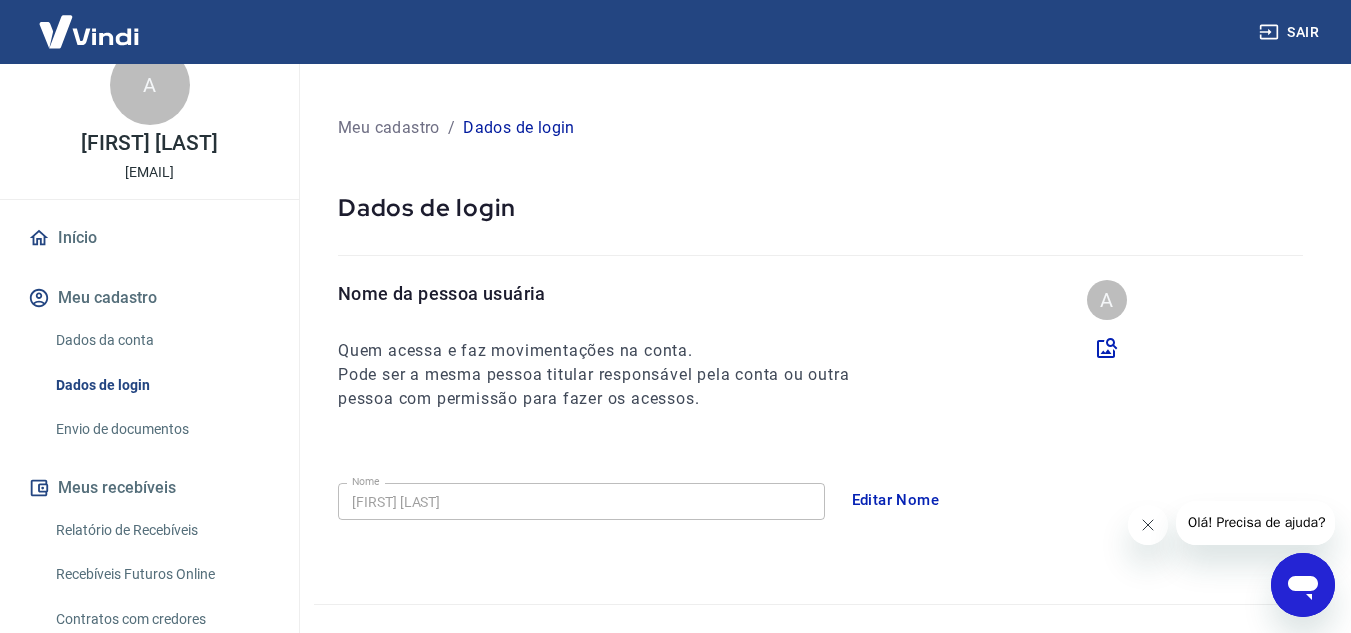 click on "Dados da conta" at bounding box center [161, 340] 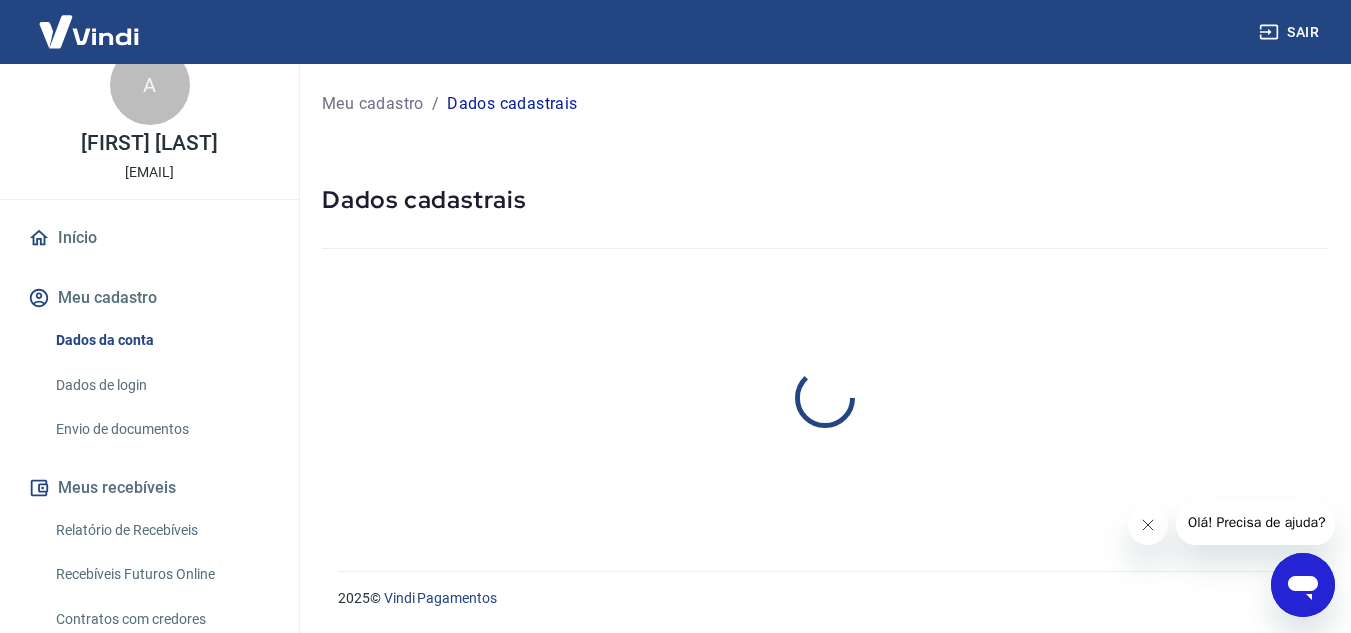select on "PE" 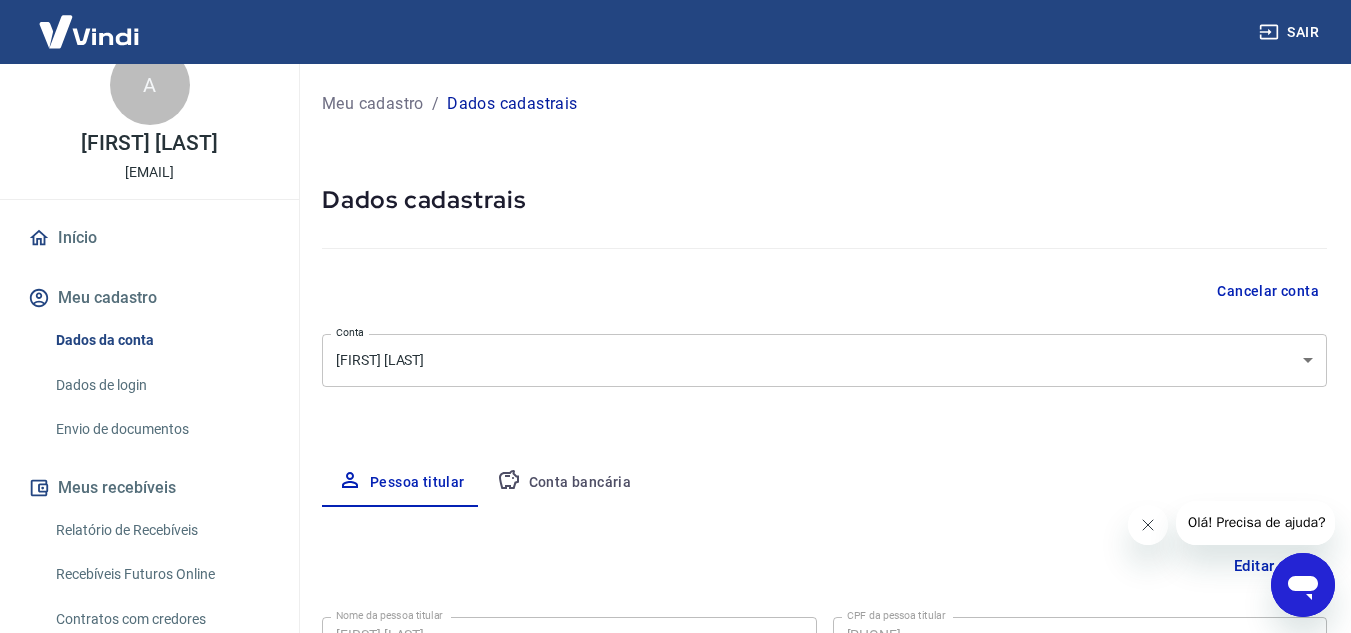 click on "Conta bancária" at bounding box center (564, 483) 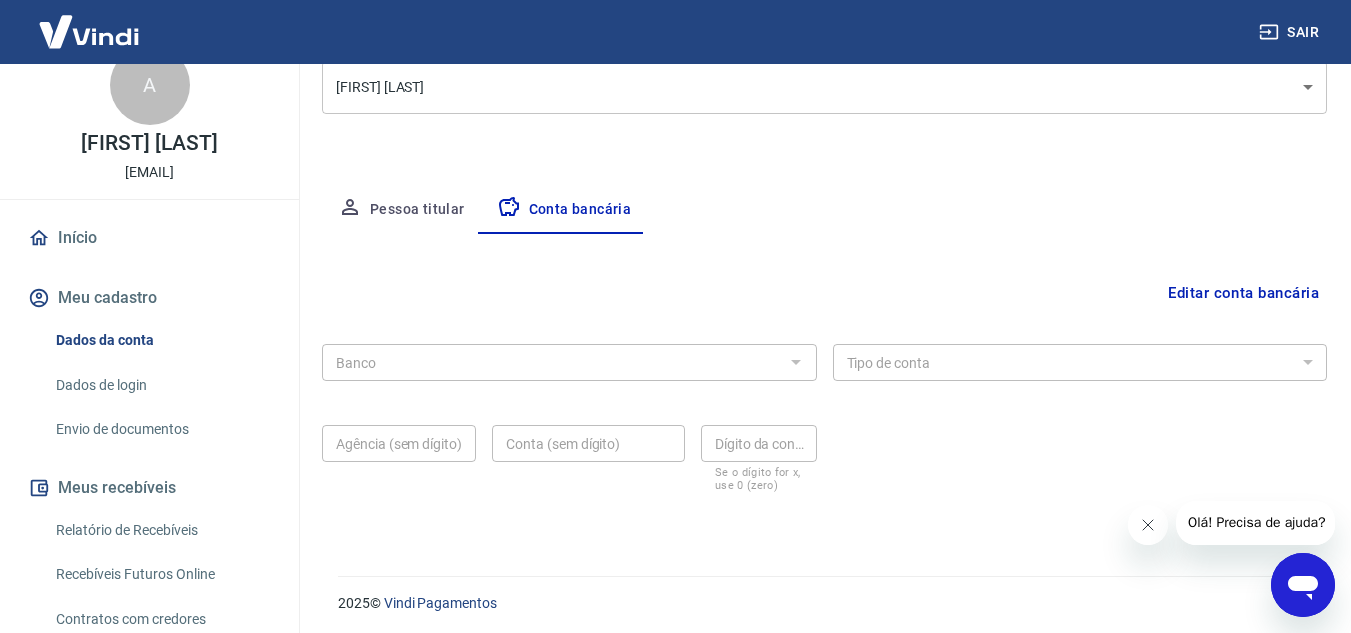 scroll, scrollTop: 278, scrollLeft: 0, axis: vertical 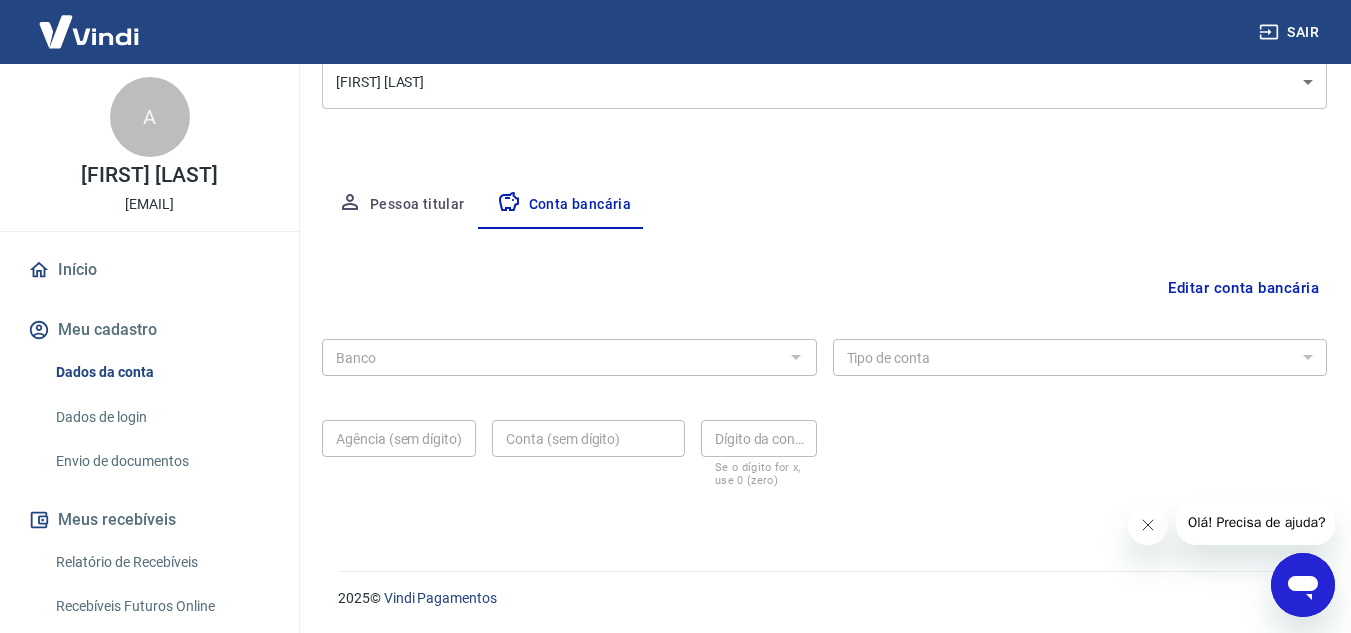 click on "Editar conta bancária" at bounding box center (1243, 288) 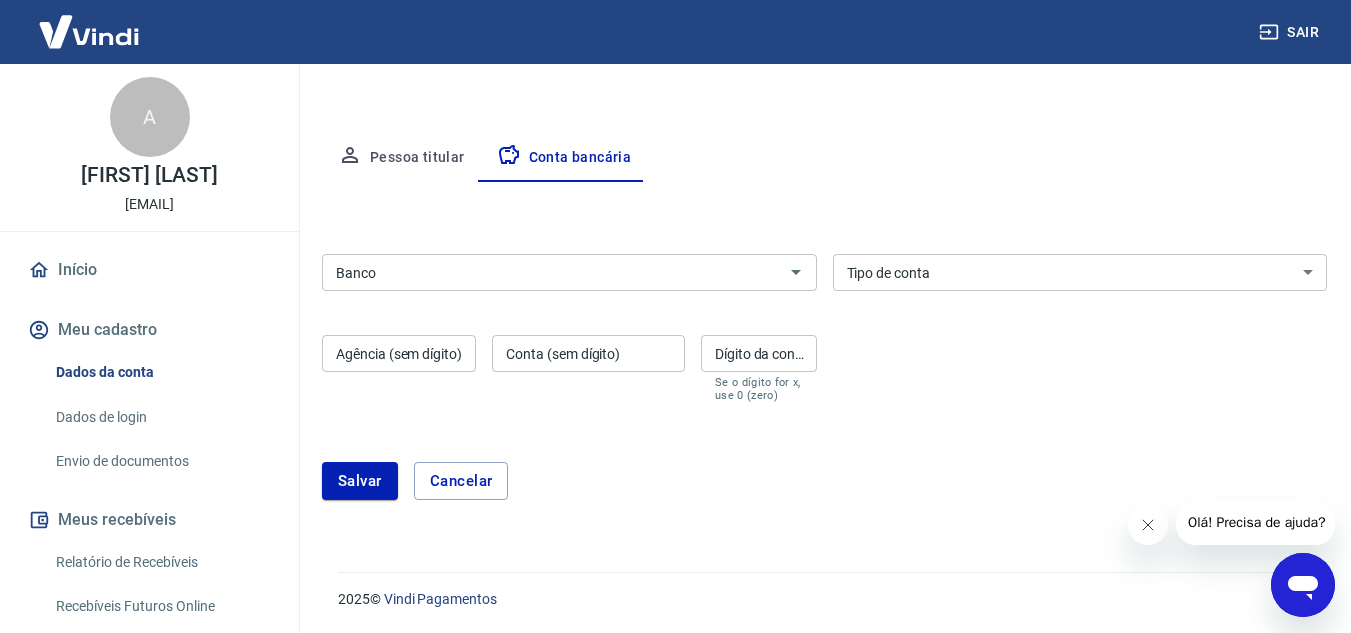 scroll, scrollTop: 326, scrollLeft: 0, axis: vertical 